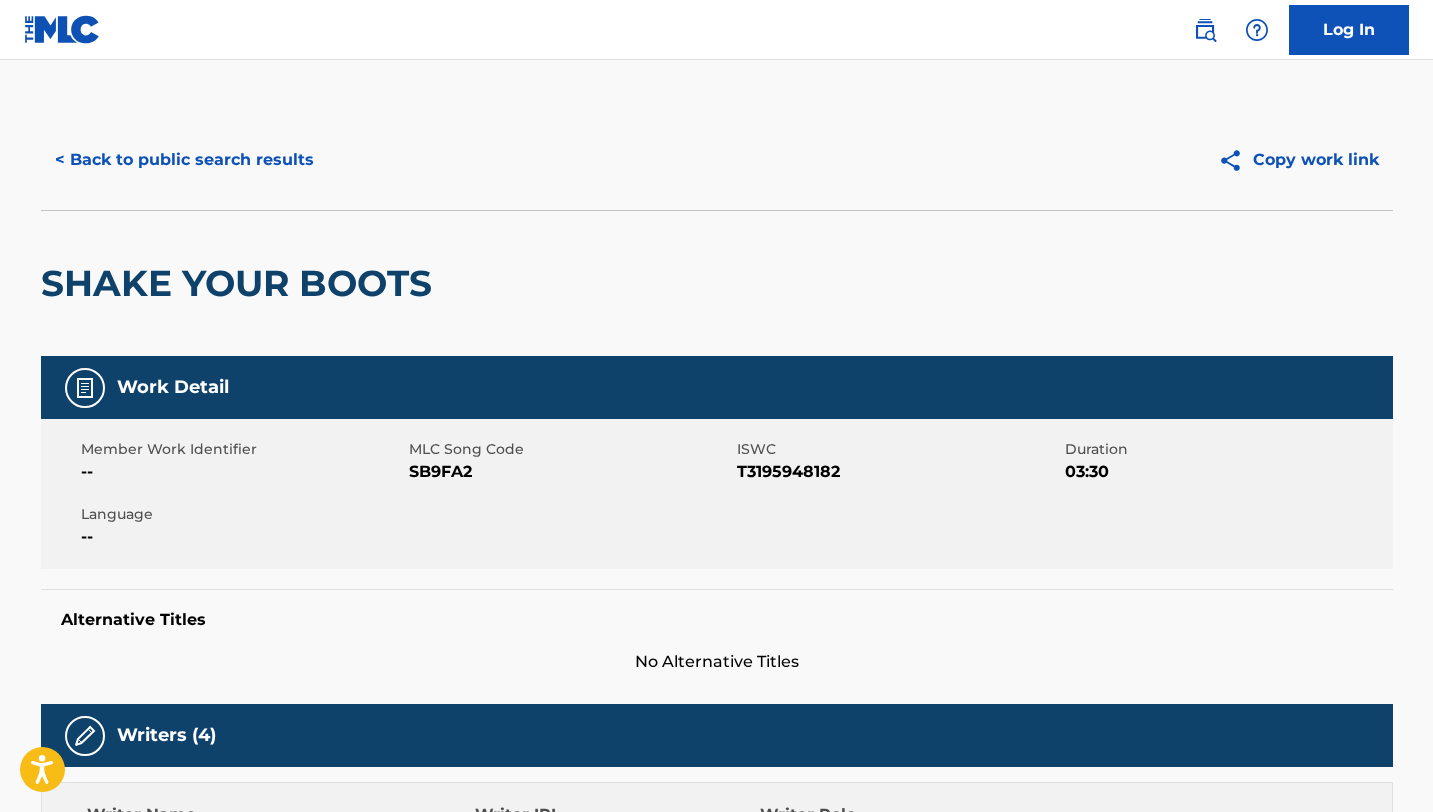 scroll, scrollTop: 602, scrollLeft: 0, axis: vertical 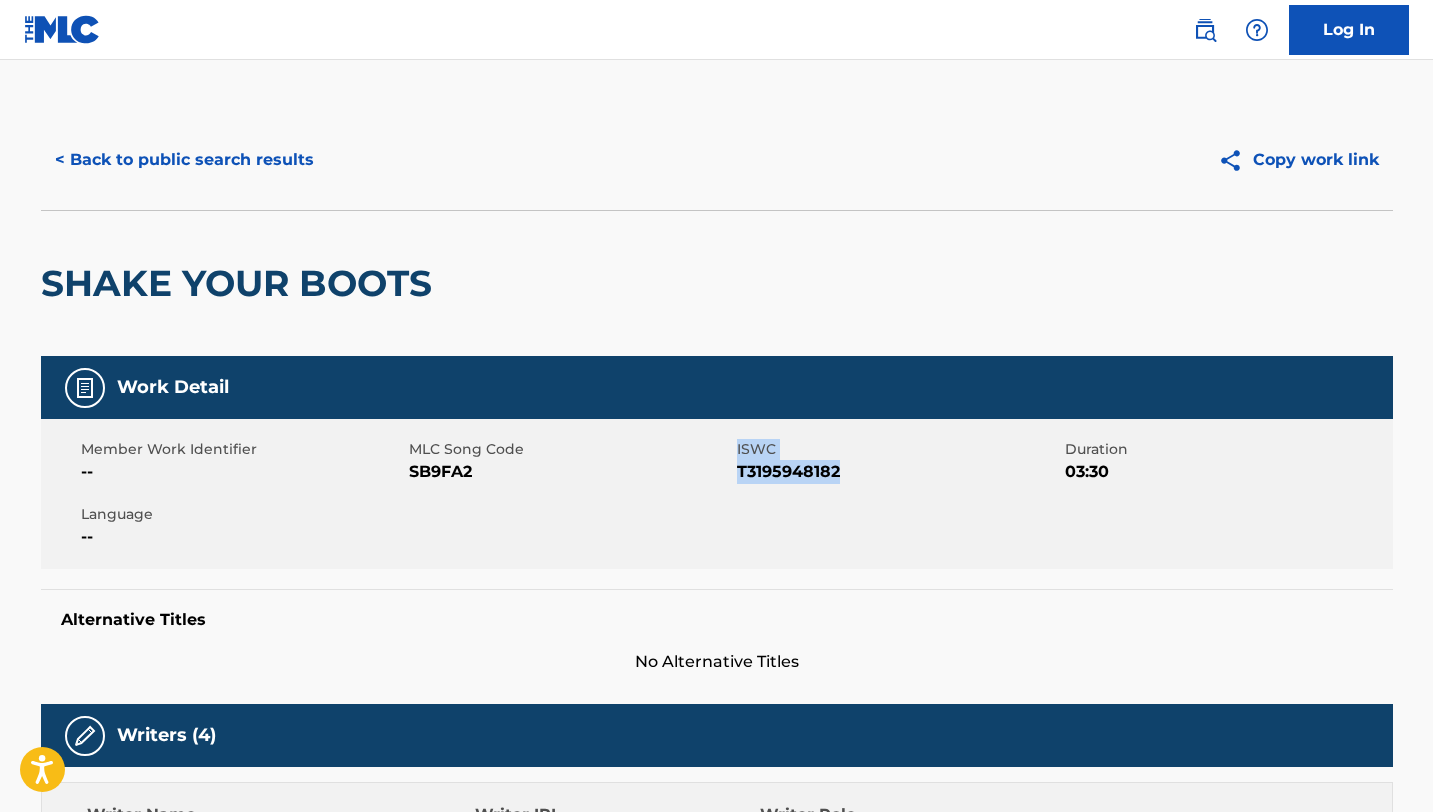 drag, startPoint x: 849, startPoint y: 476, endPoint x: 732, endPoint y: 470, distance: 117.15375 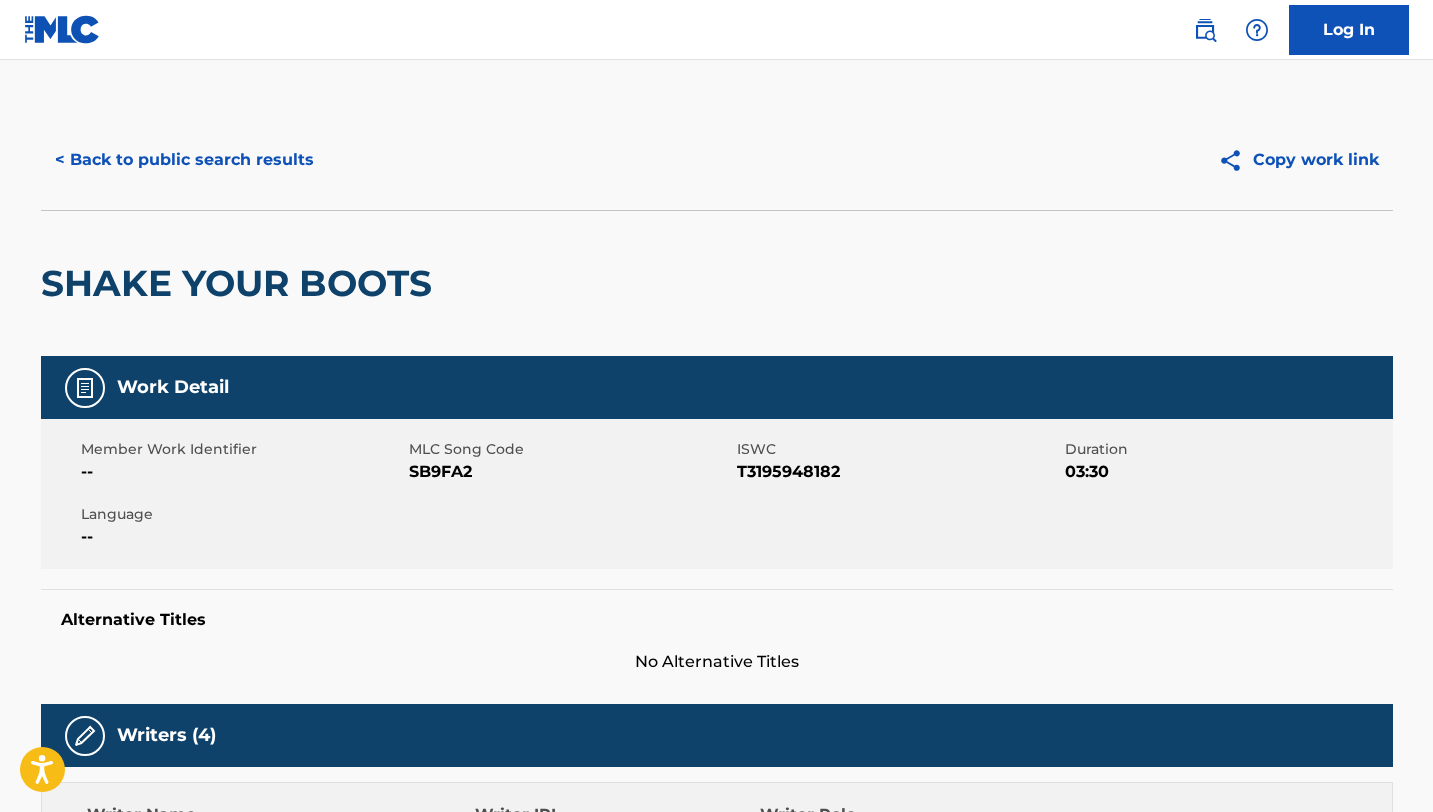 click on "MLC Song Code SB9FA2" at bounding box center (573, 461) 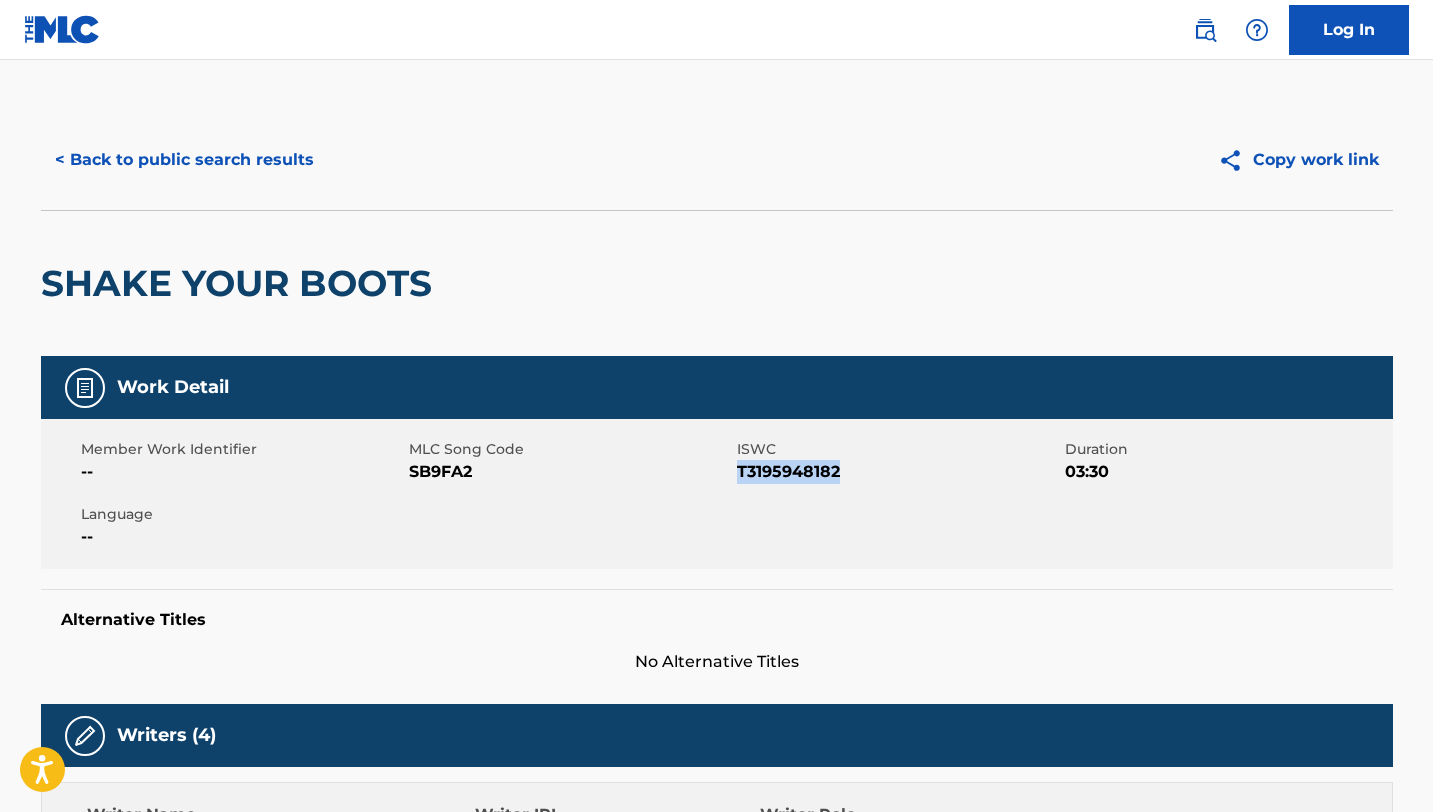 drag, startPoint x: 739, startPoint y: 469, endPoint x: 848, endPoint y: 482, distance: 109.77249 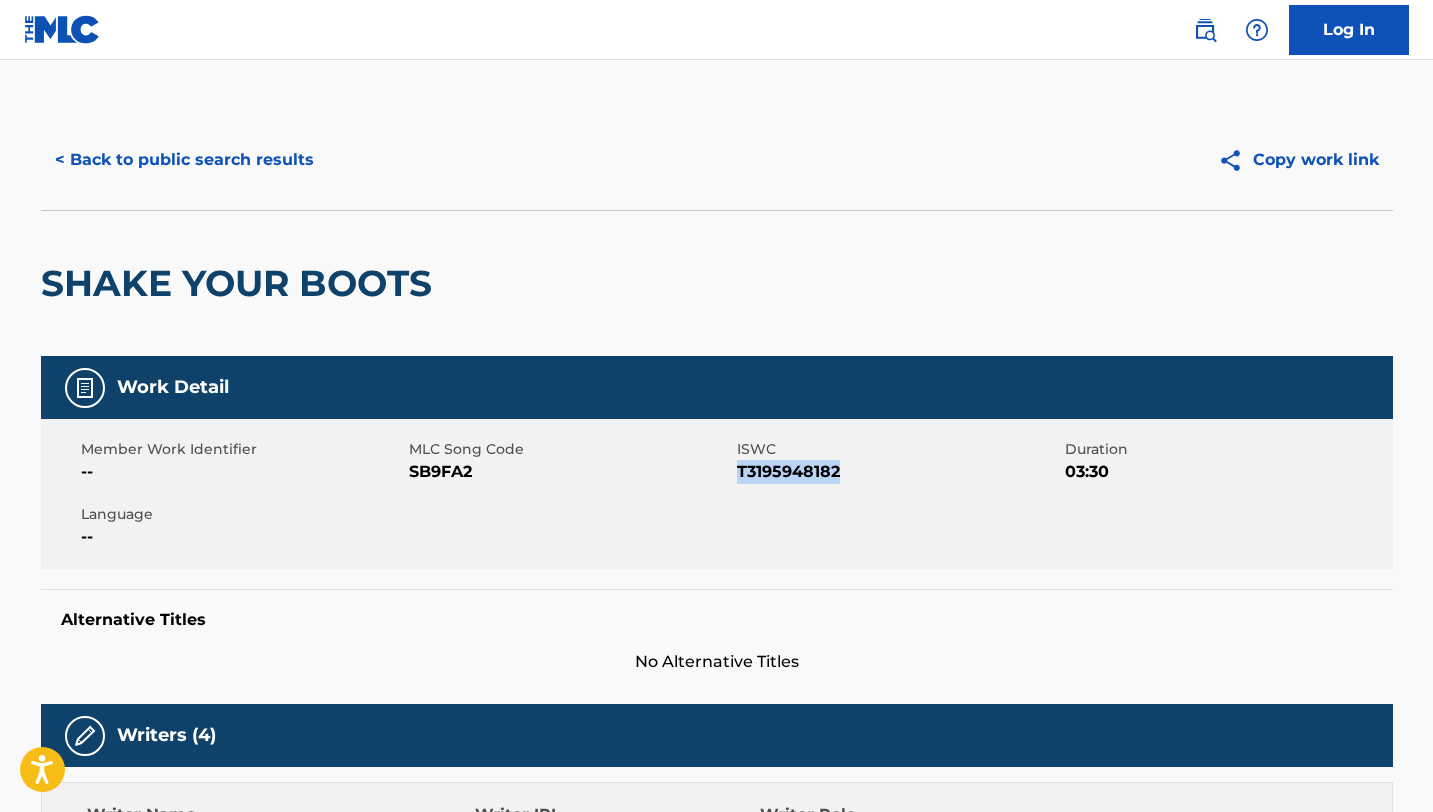 copy on "T3195948182" 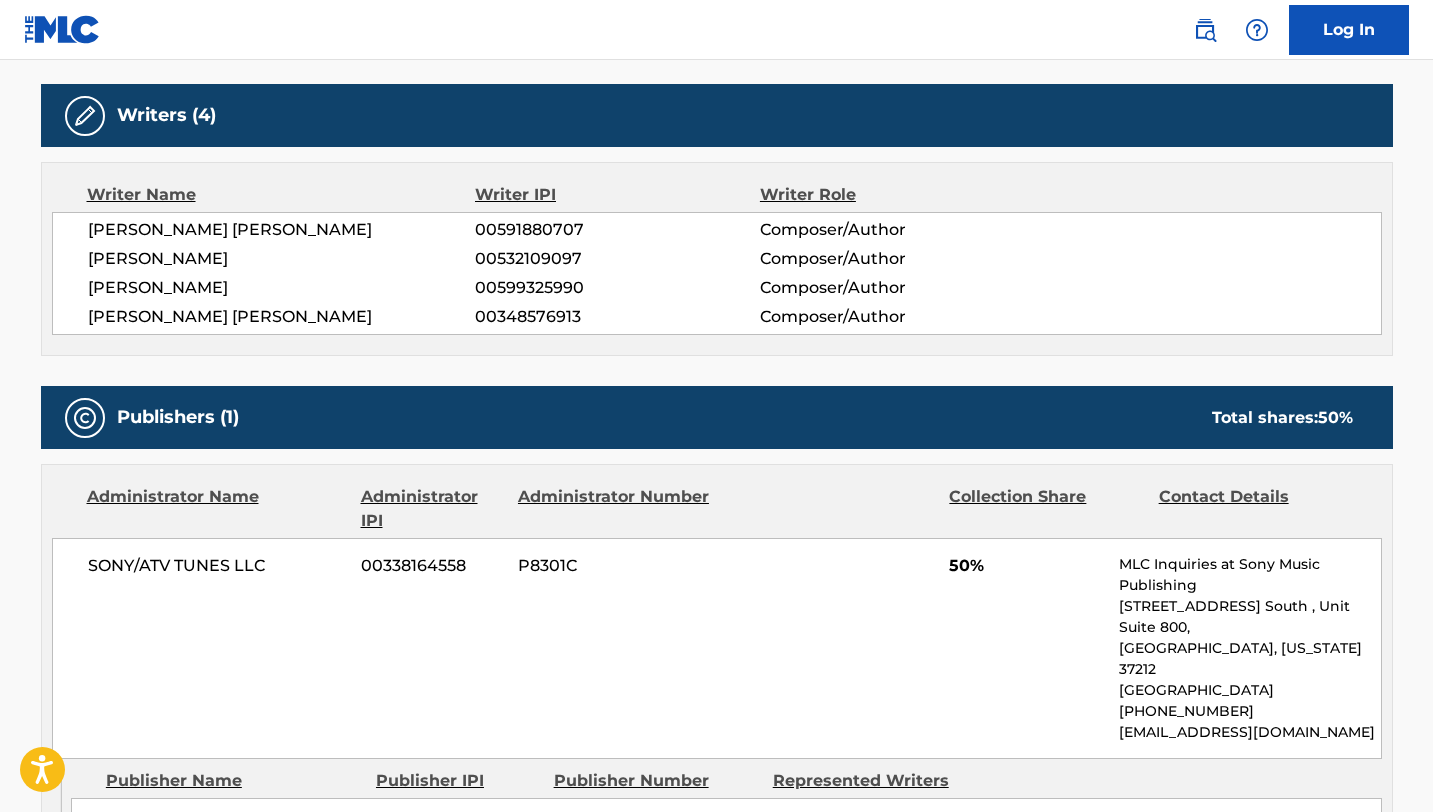 scroll, scrollTop: 640, scrollLeft: 0, axis: vertical 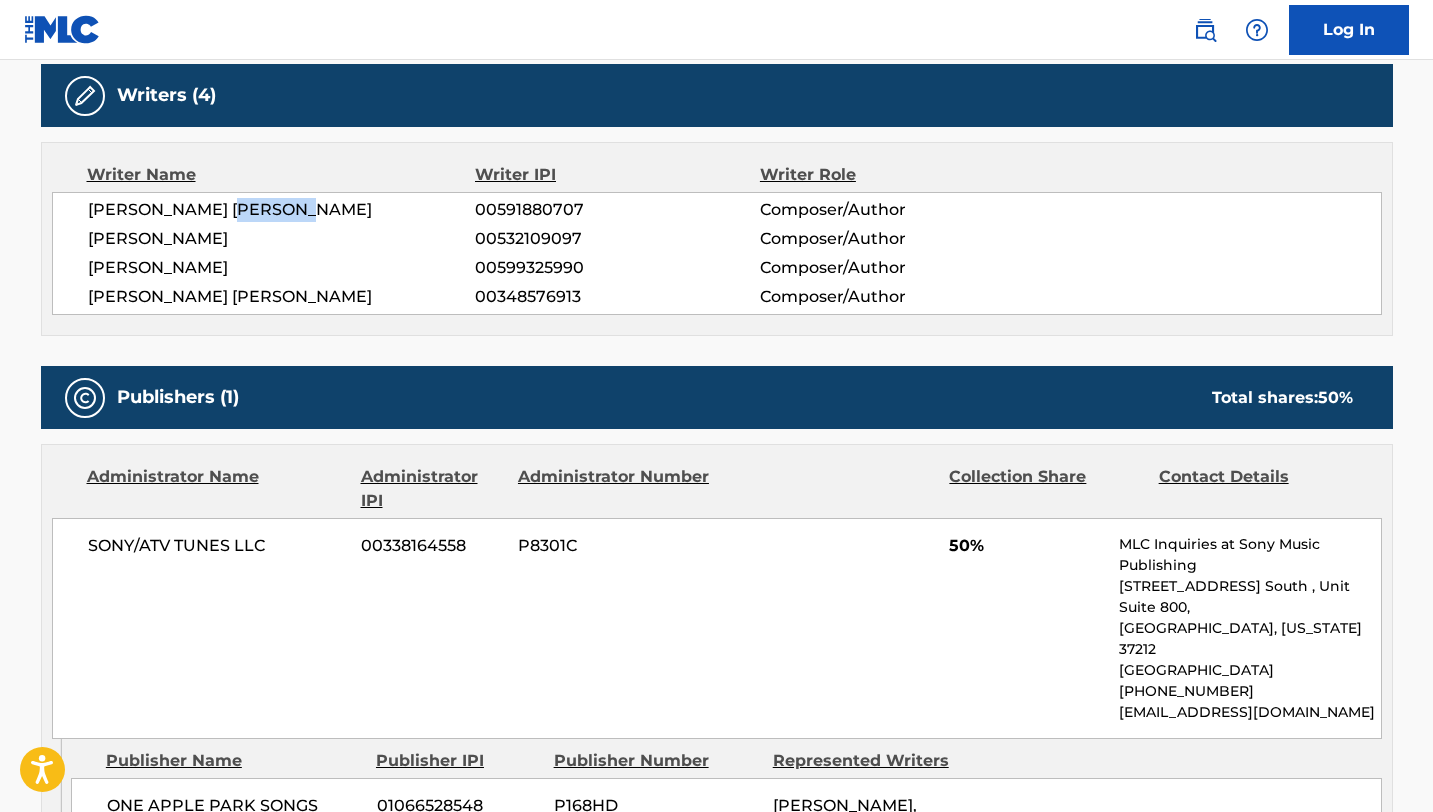 drag, startPoint x: 324, startPoint y: 217, endPoint x: 237, endPoint y: 207, distance: 87.57283 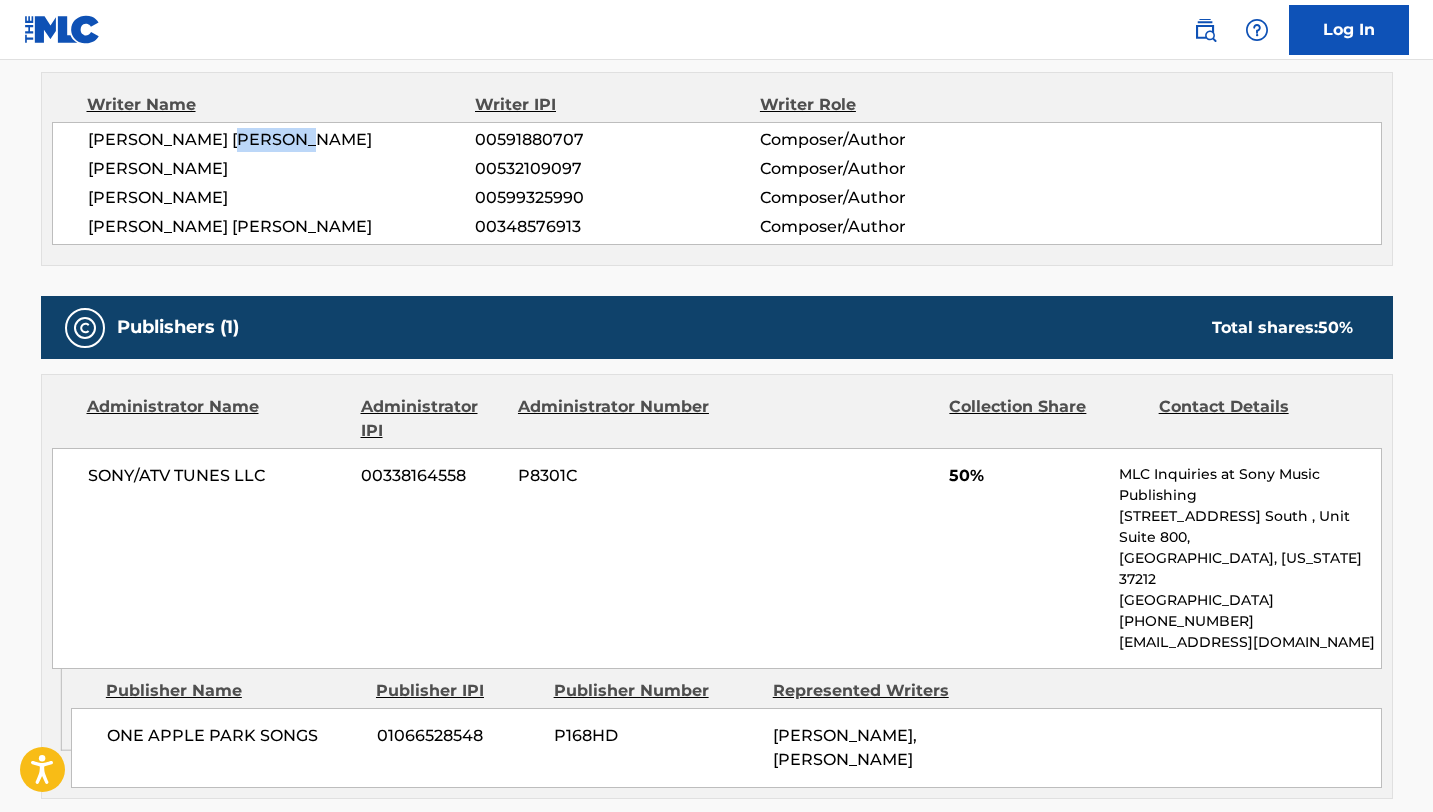 scroll, scrollTop: 692, scrollLeft: 0, axis: vertical 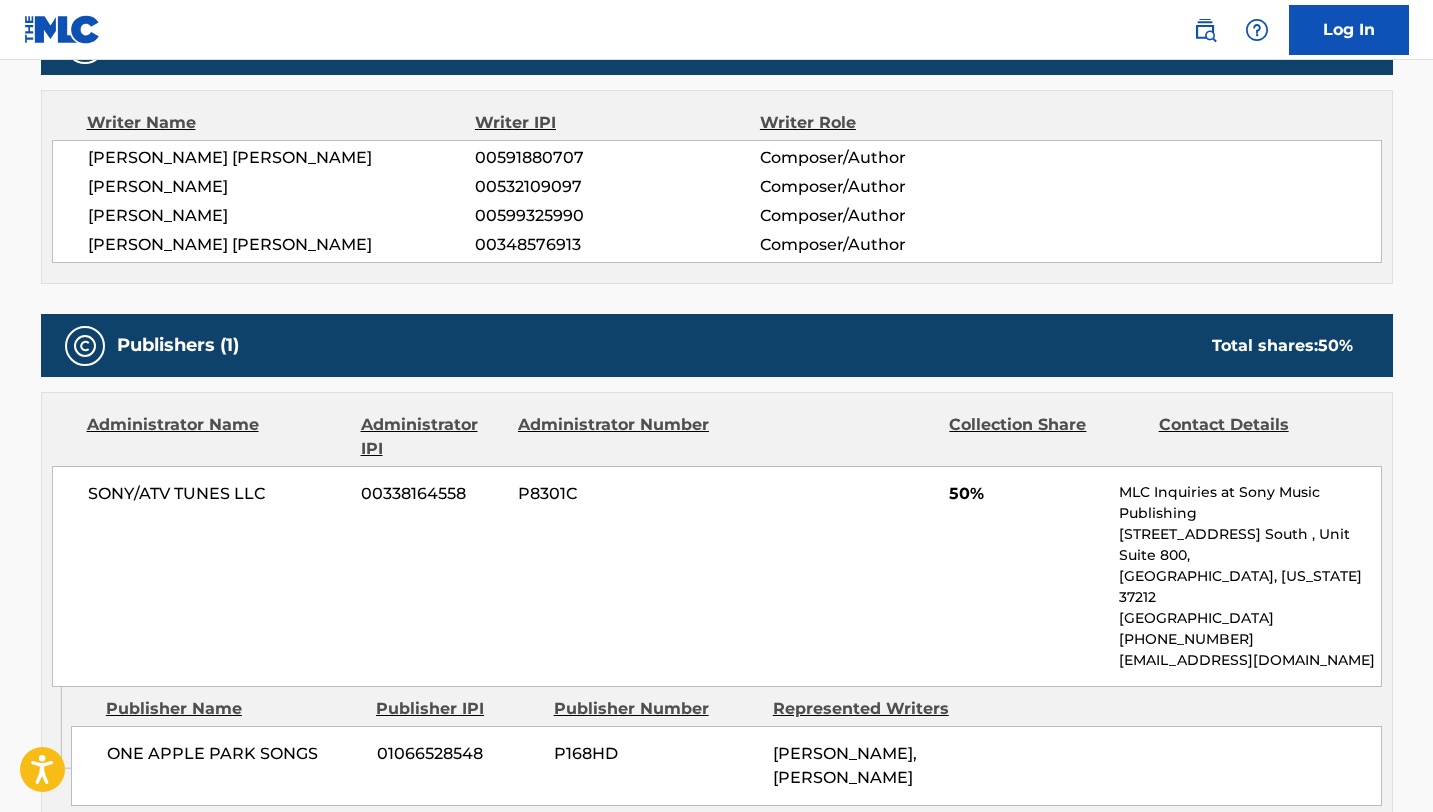 click on "[PERSON_NAME] [PERSON_NAME]" at bounding box center [282, 245] 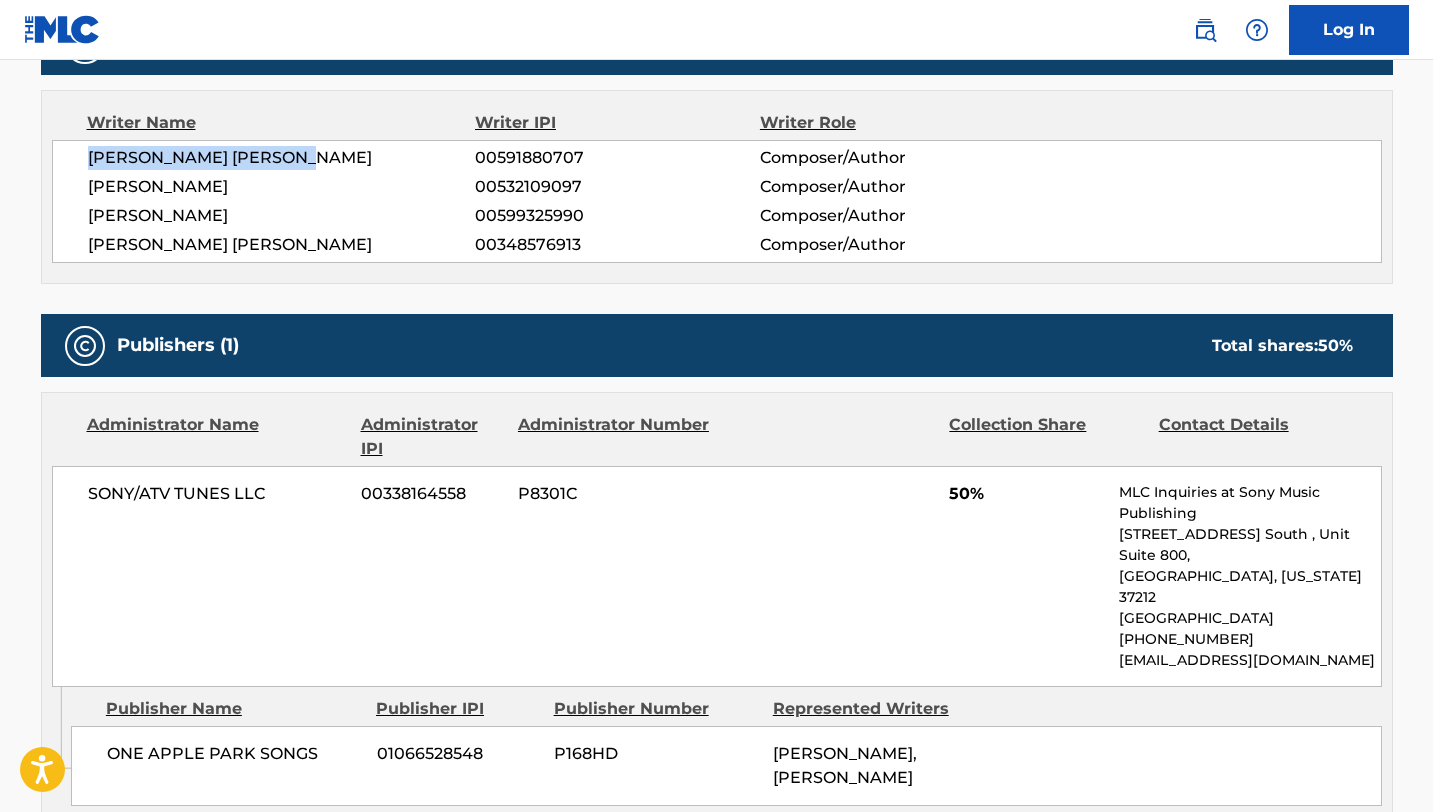 drag, startPoint x: 301, startPoint y: 159, endPoint x: 77, endPoint y: 146, distance: 224.37692 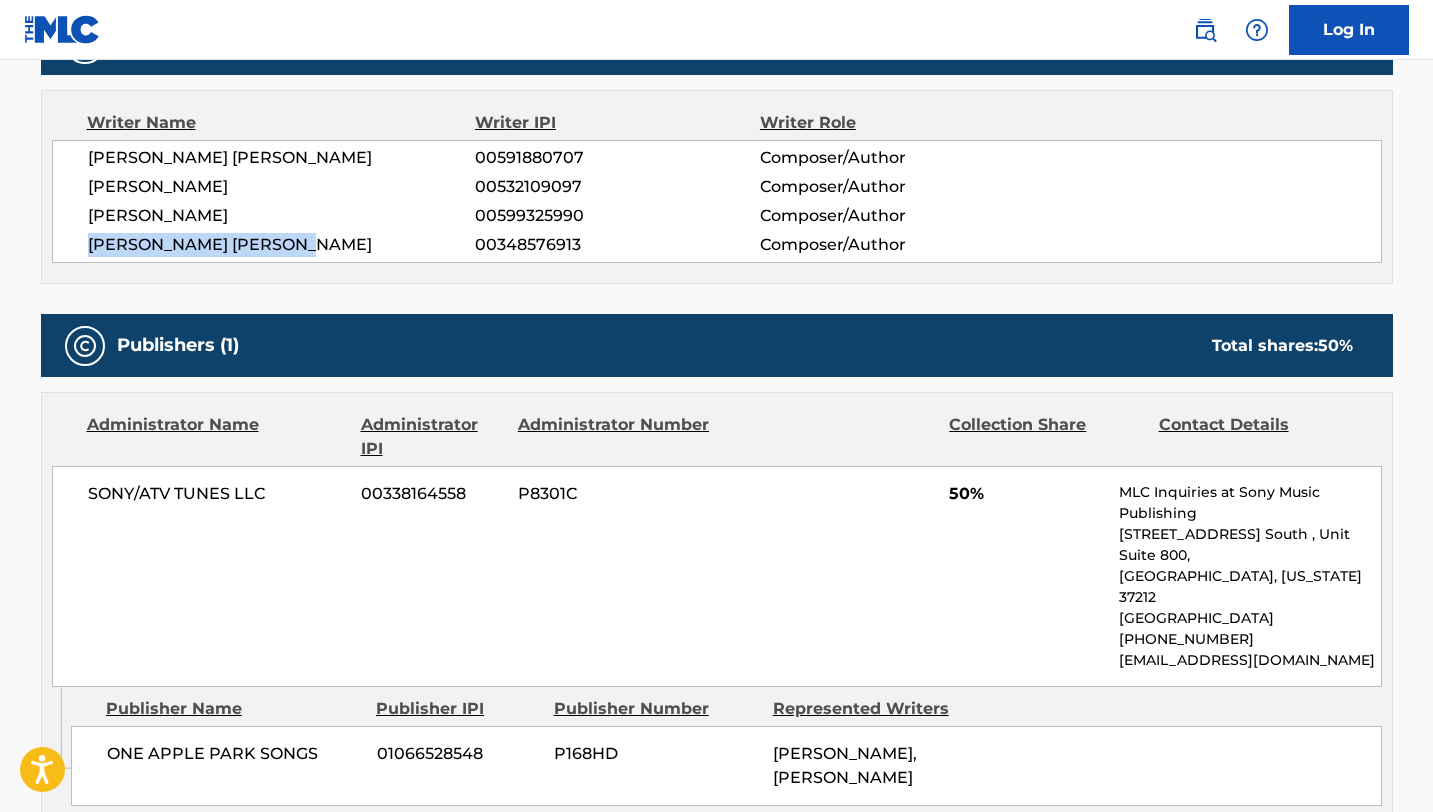 drag, startPoint x: 323, startPoint y: 243, endPoint x: 80, endPoint y: 240, distance: 243.01852 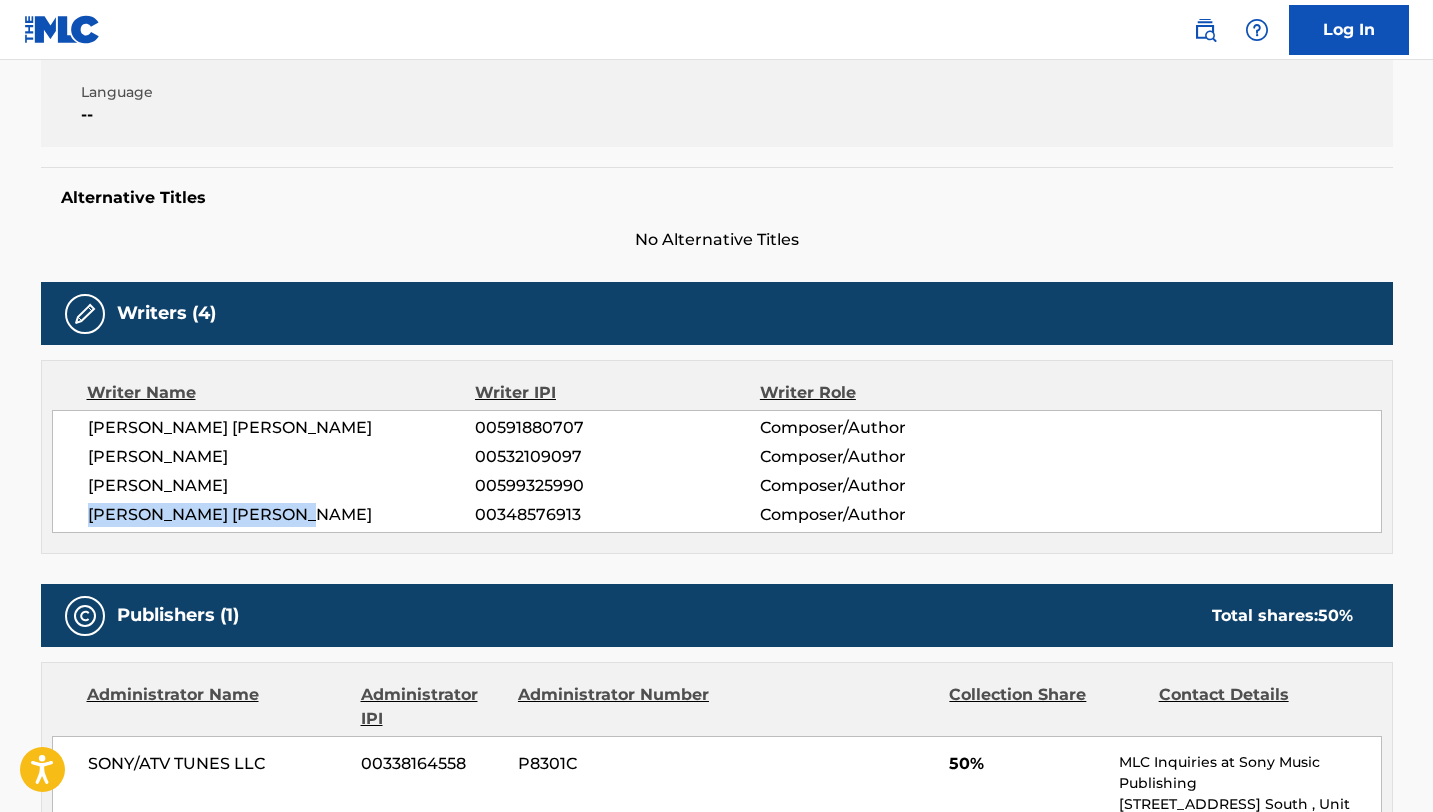 scroll, scrollTop: 0, scrollLeft: 0, axis: both 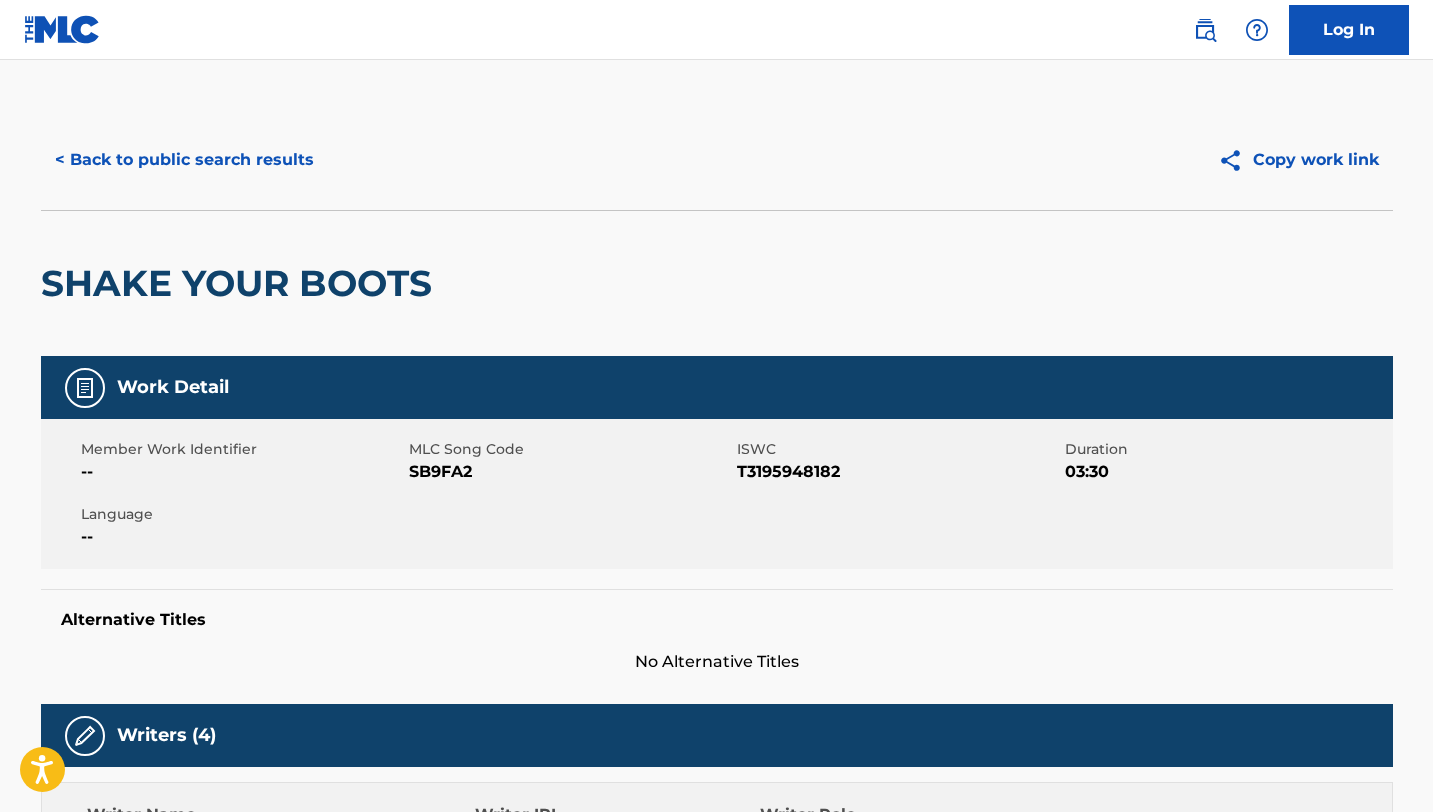 click on "< Back to public search results" at bounding box center (184, 160) 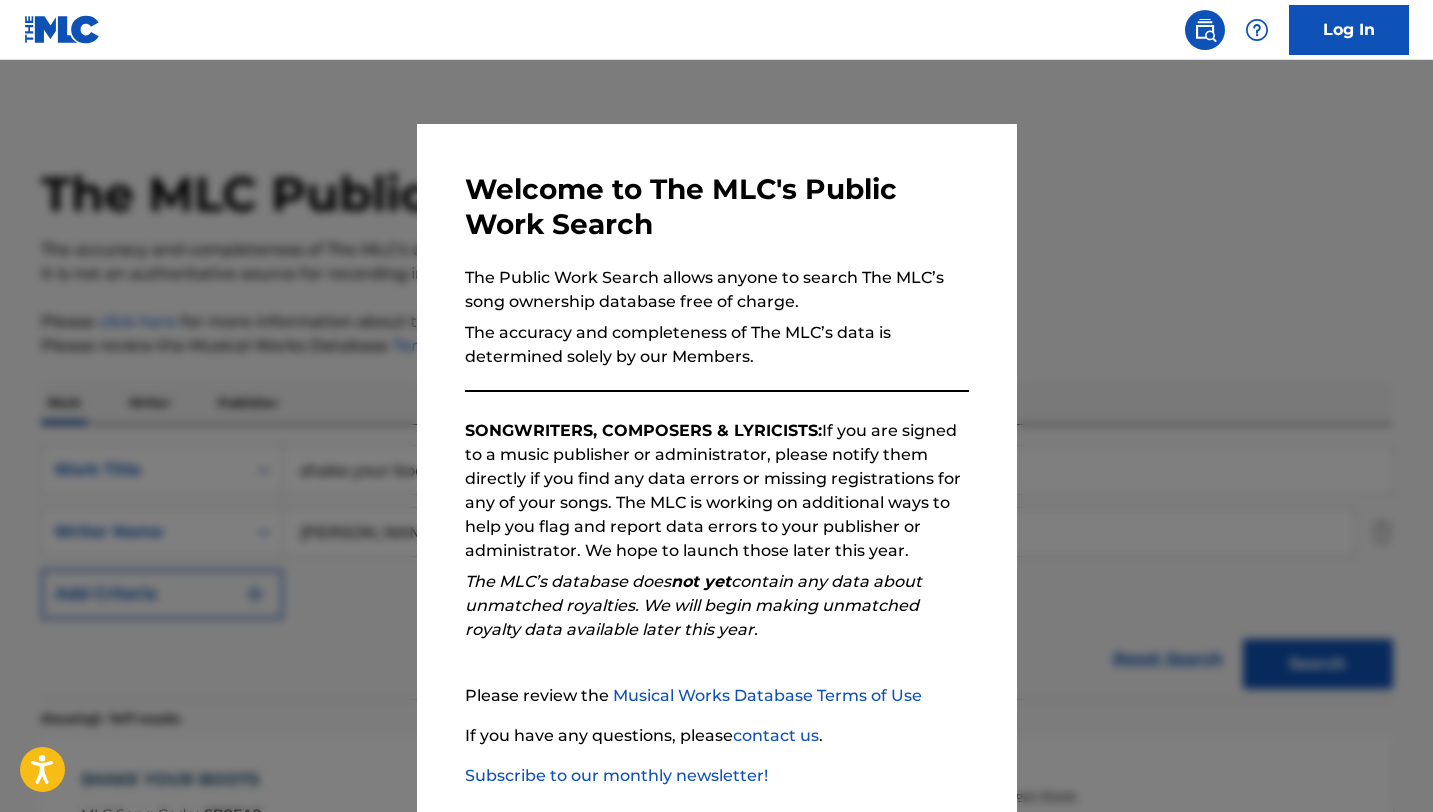 scroll, scrollTop: 622, scrollLeft: 0, axis: vertical 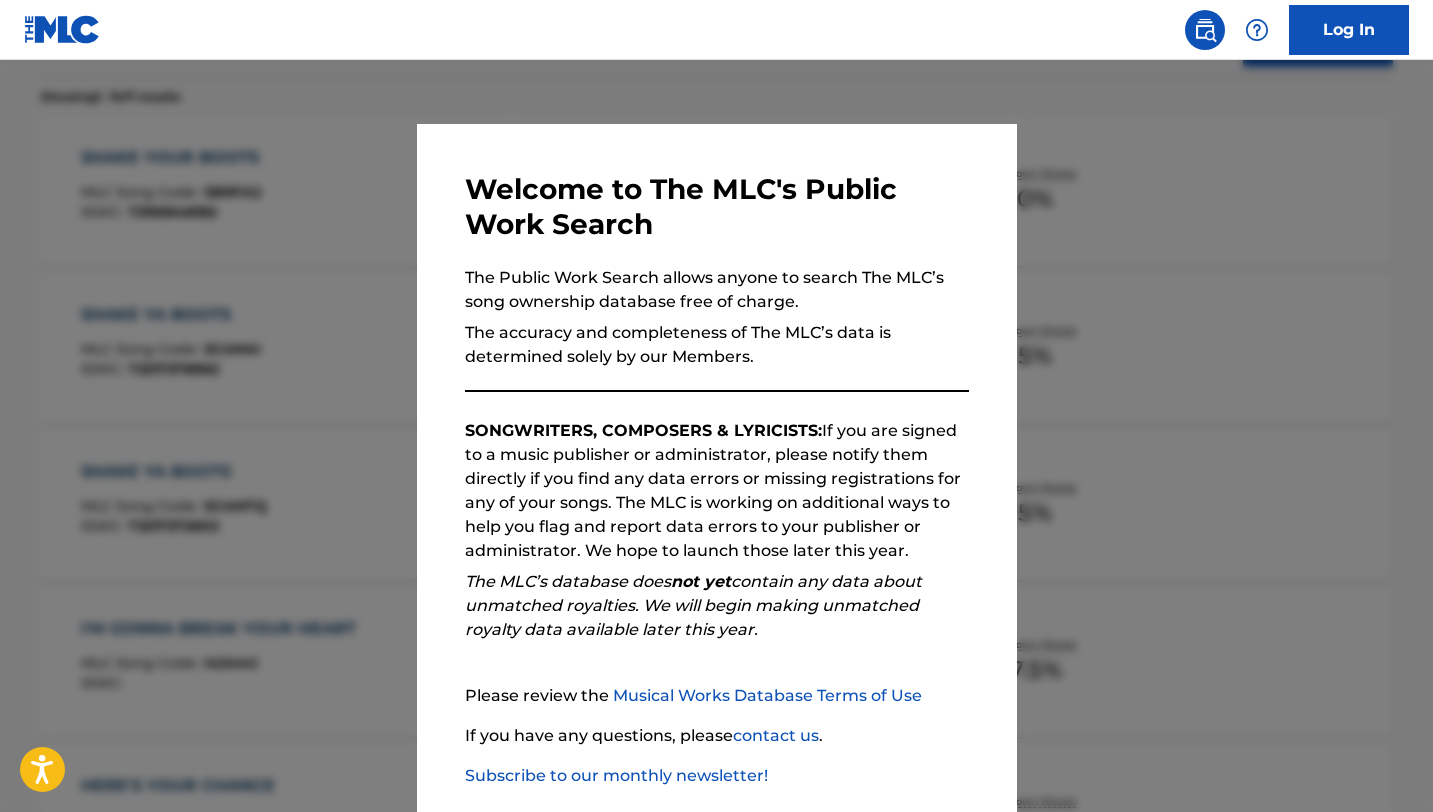 click at bounding box center [716, 466] 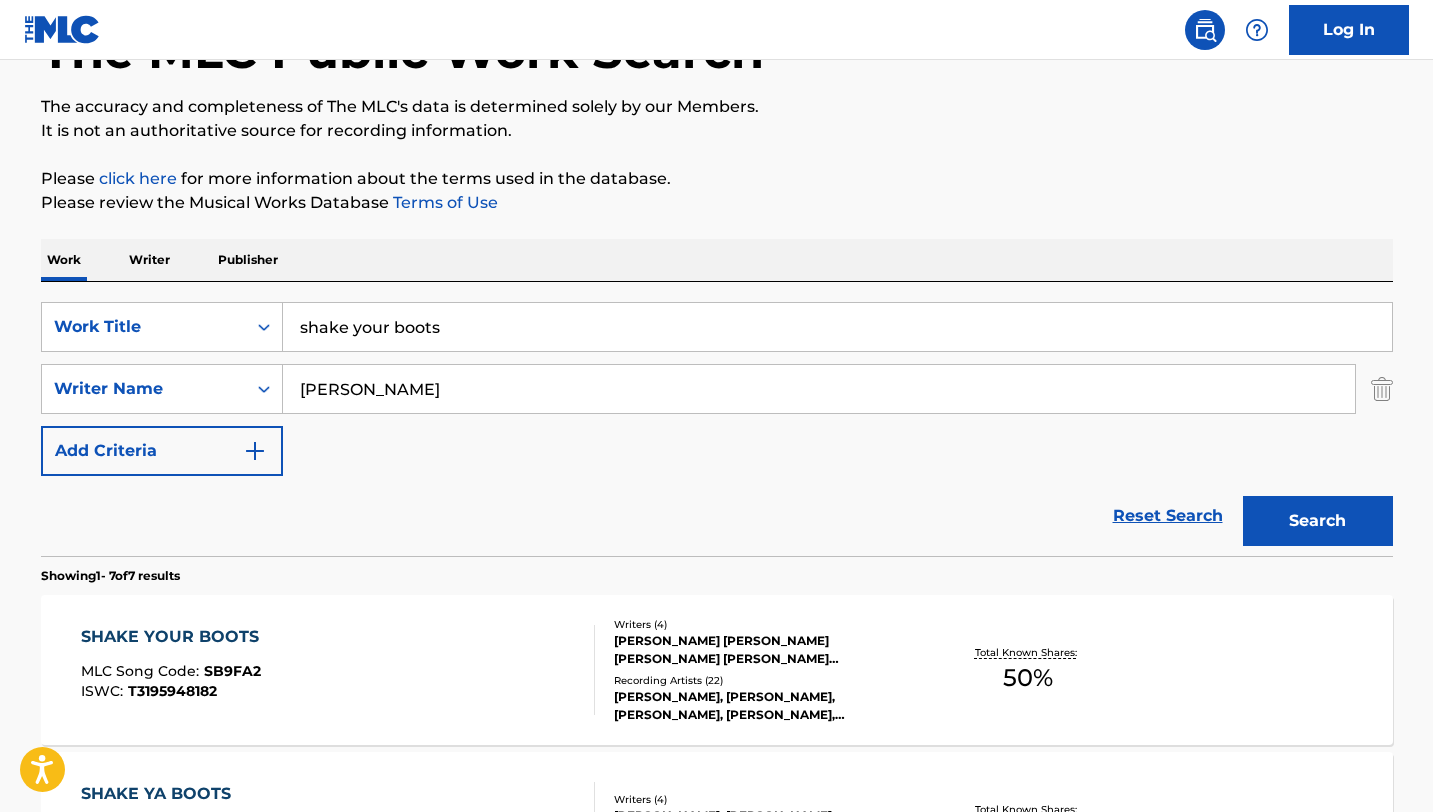 scroll, scrollTop: 0, scrollLeft: 0, axis: both 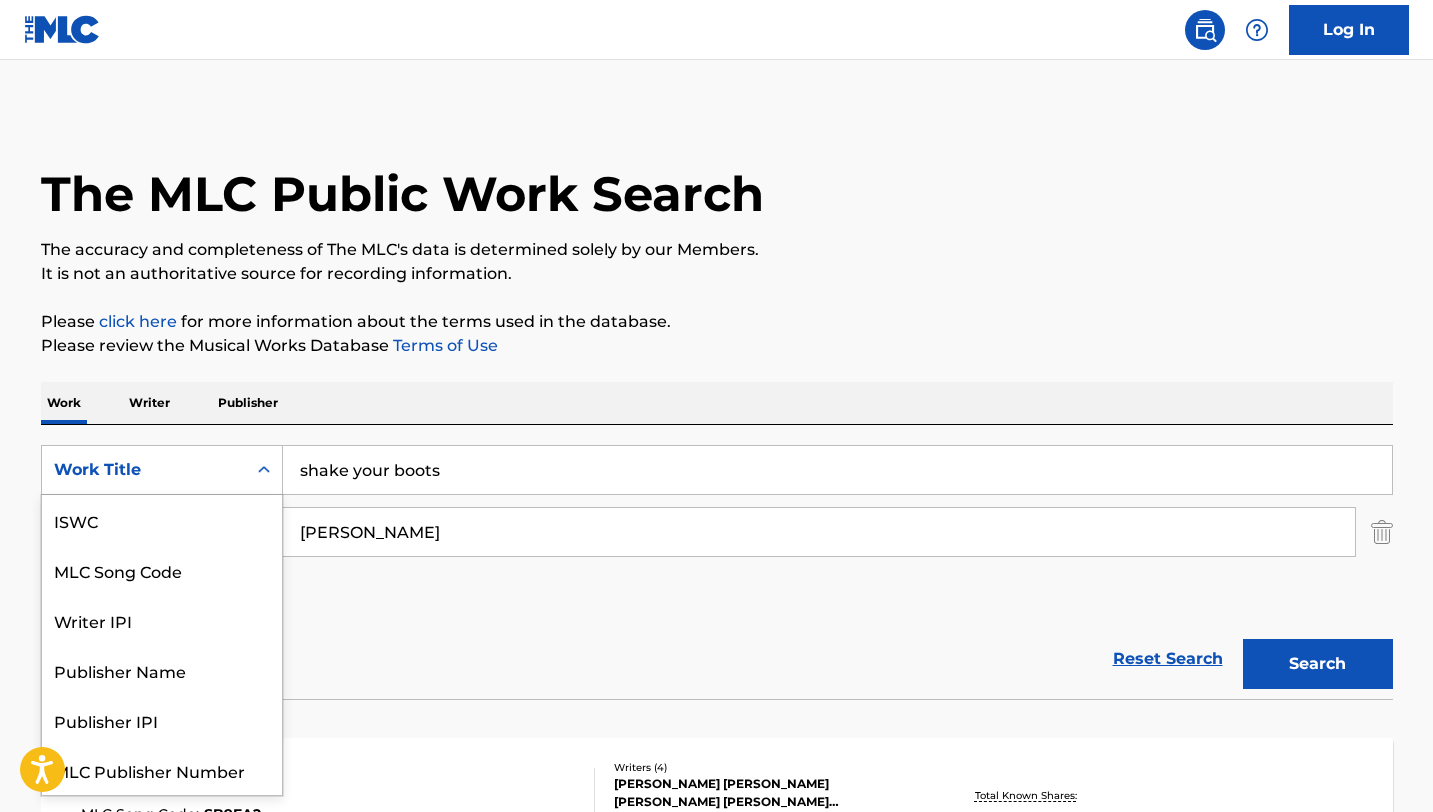 click on "Work Title" at bounding box center (162, 470) 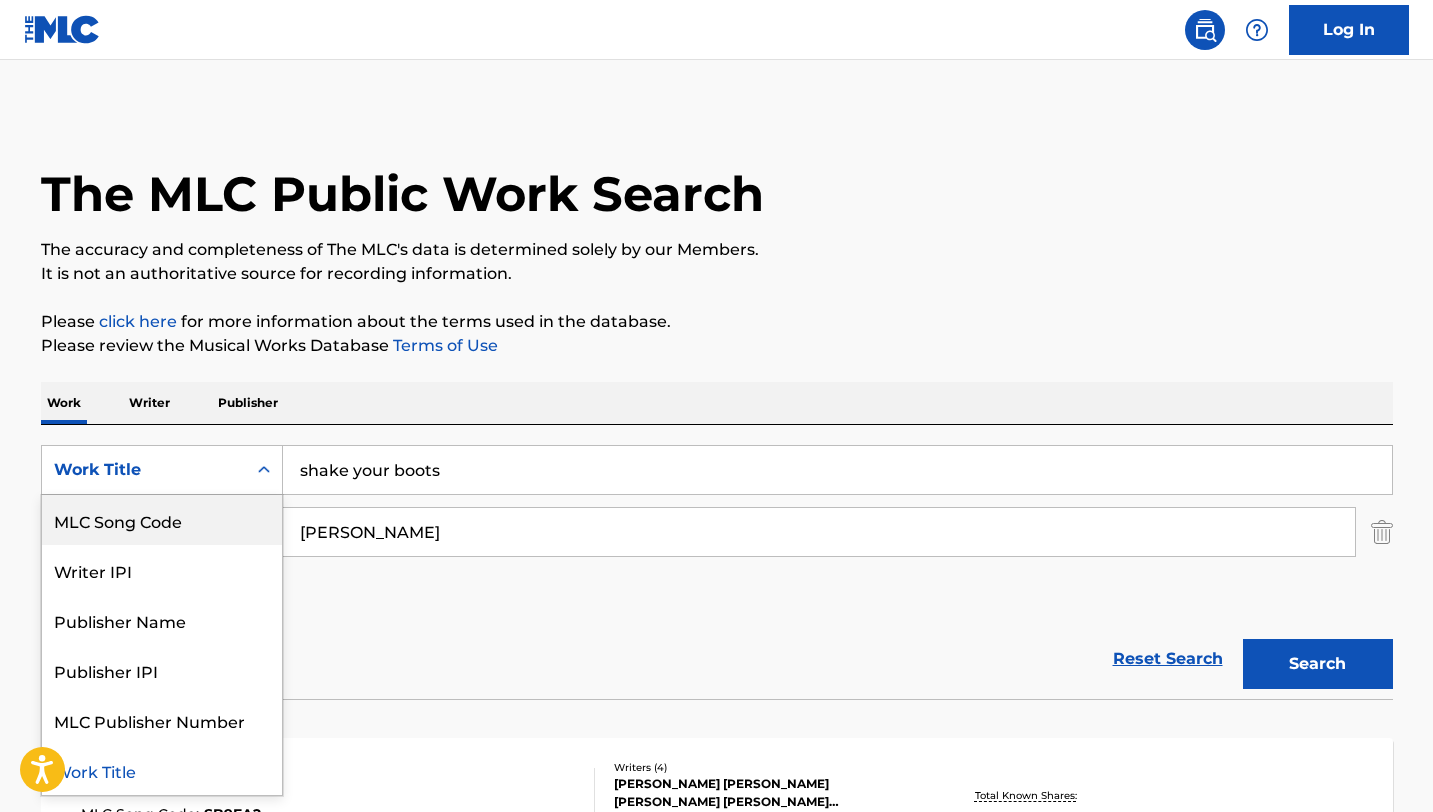 scroll, scrollTop: 0, scrollLeft: 0, axis: both 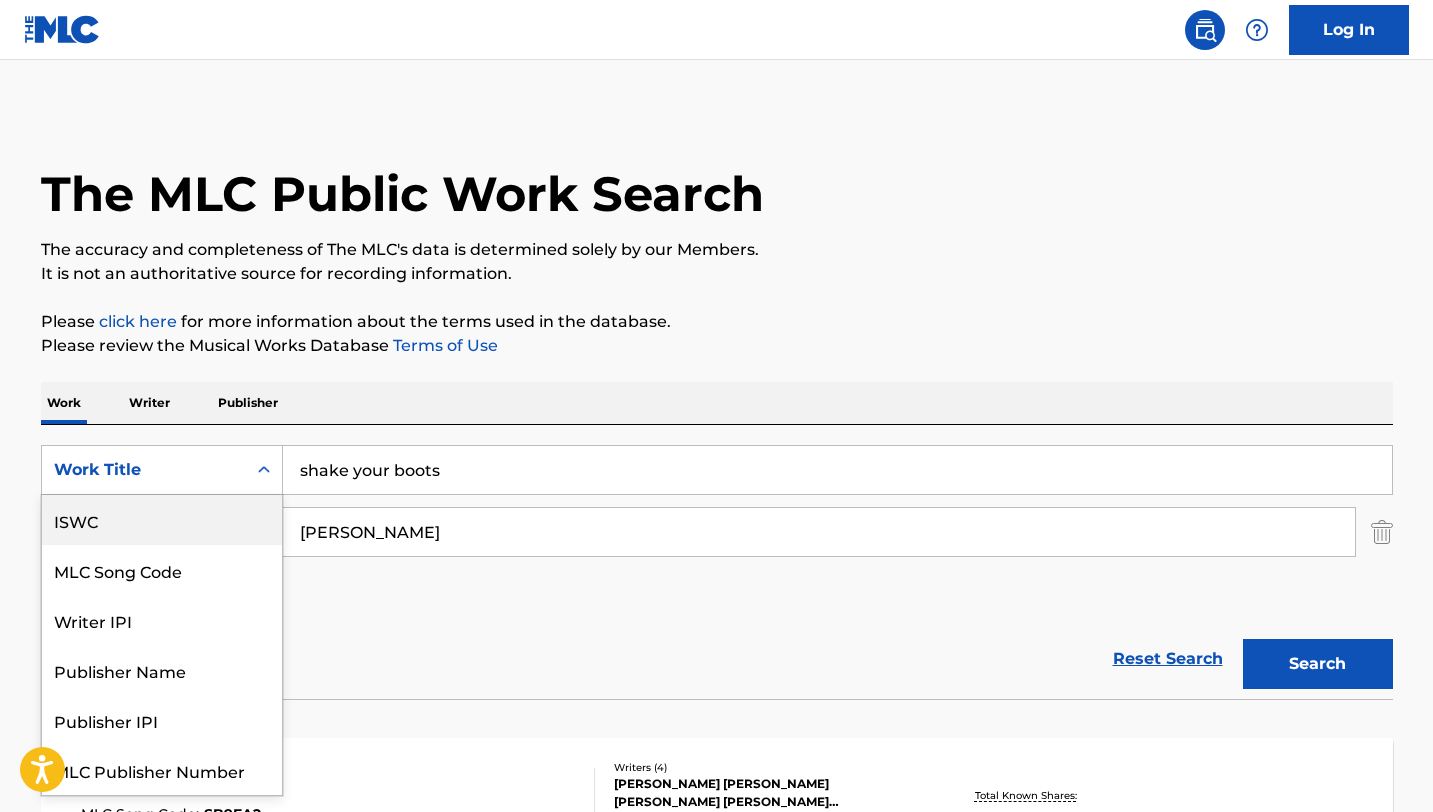 click on "ISWC" at bounding box center [162, 520] 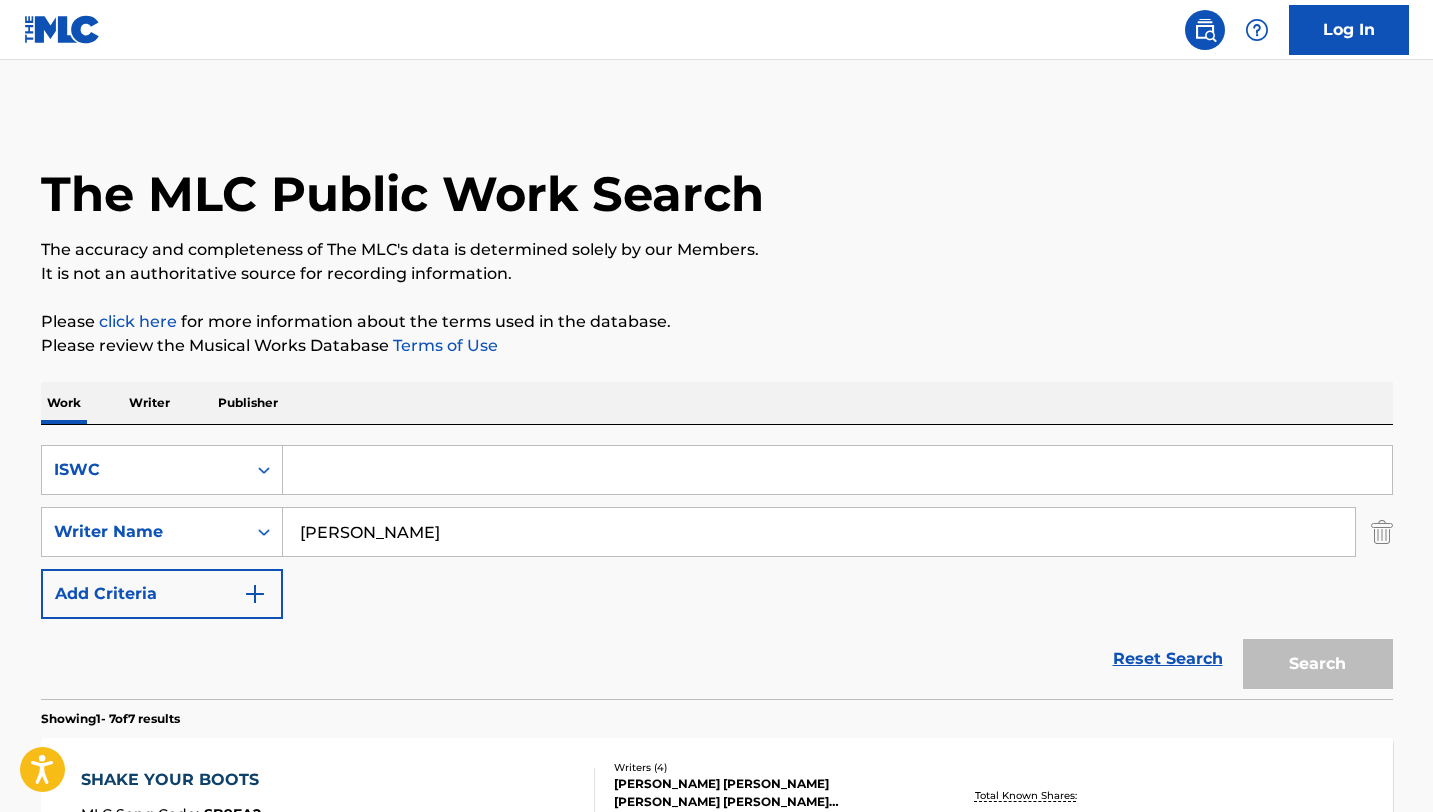 click at bounding box center (837, 470) 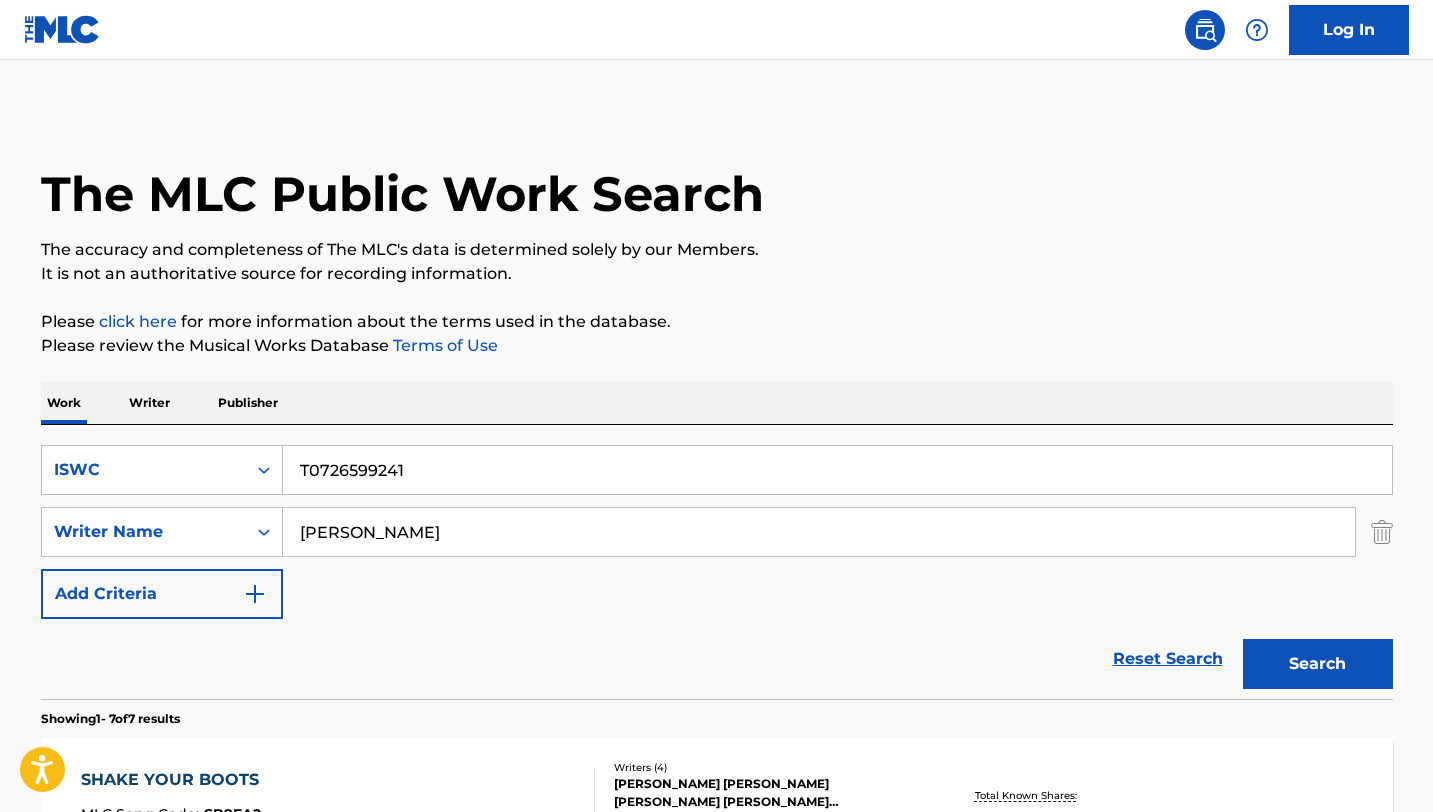 type on "T0726599241" 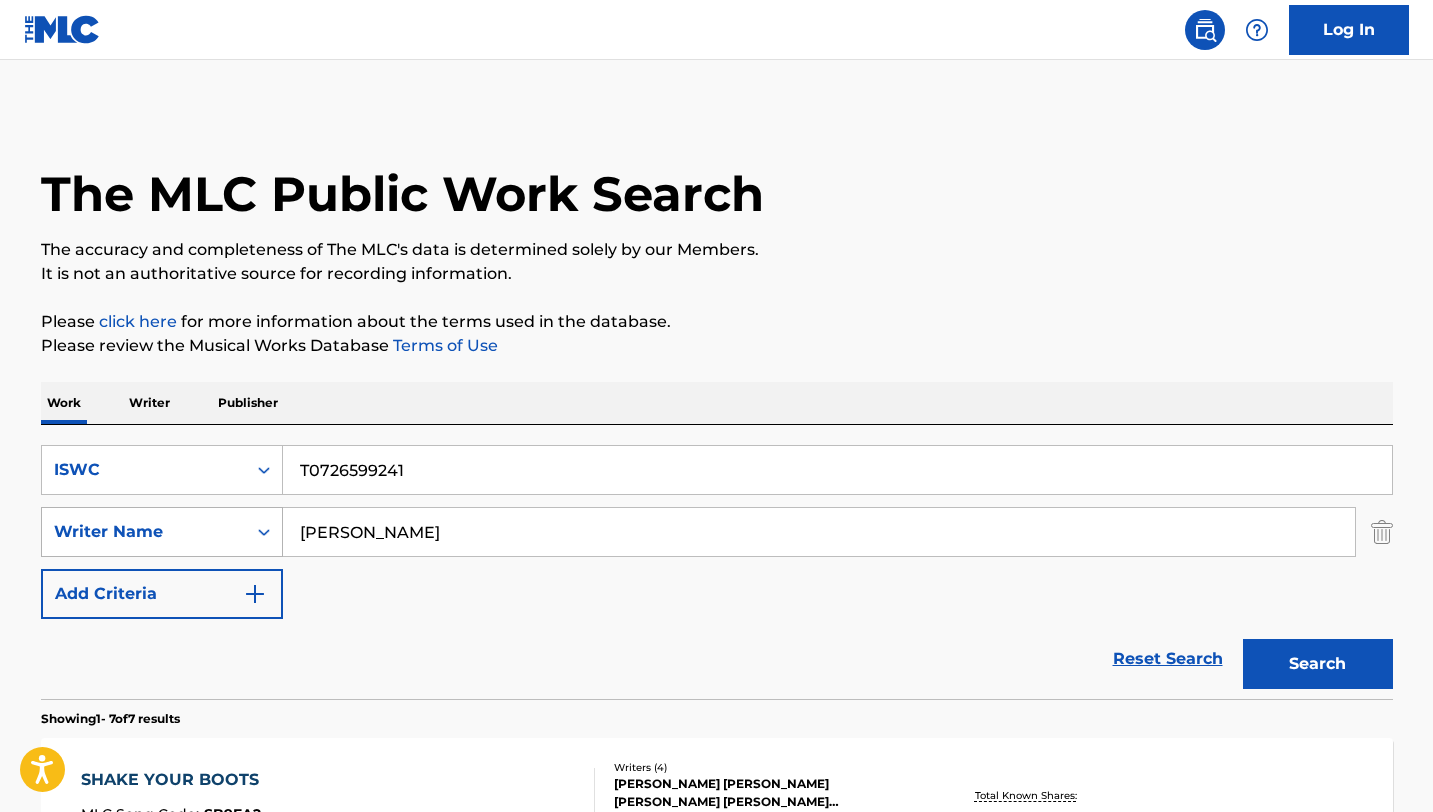 drag, startPoint x: 424, startPoint y: 540, endPoint x: 189, endPoint y: 519, distance: 235.93643 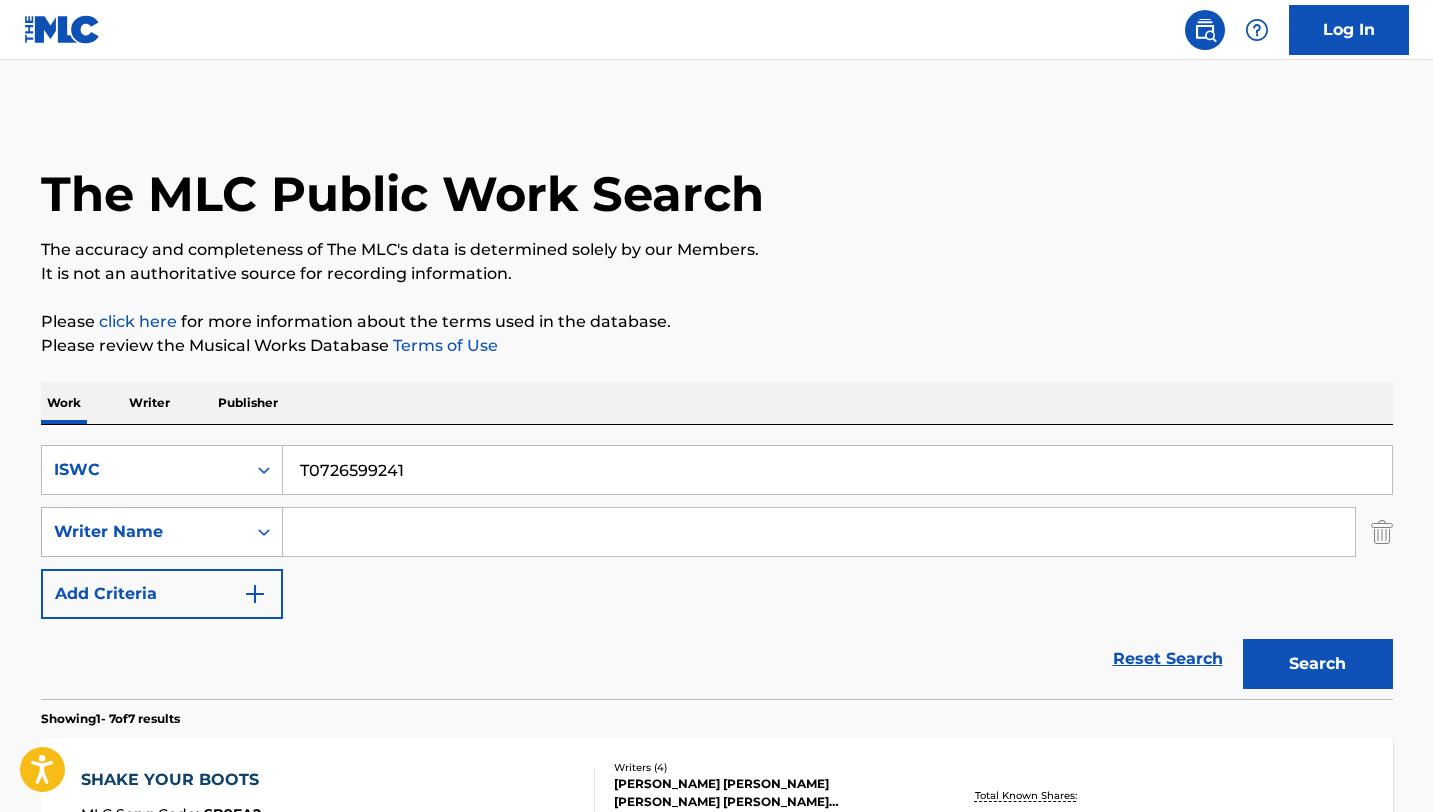 type 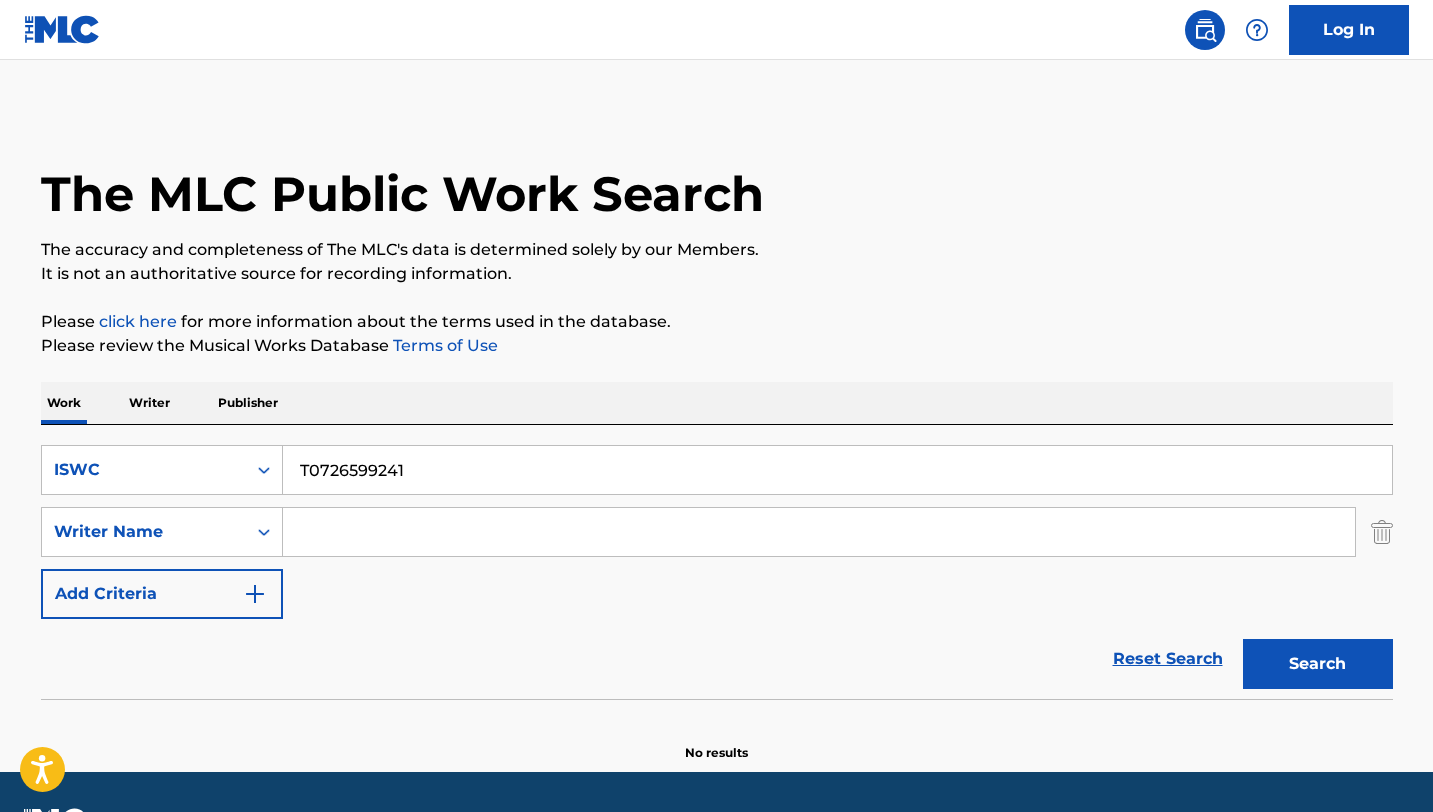 scroll, scrollTop: 56, scrollLeft: 0, axis: vertical 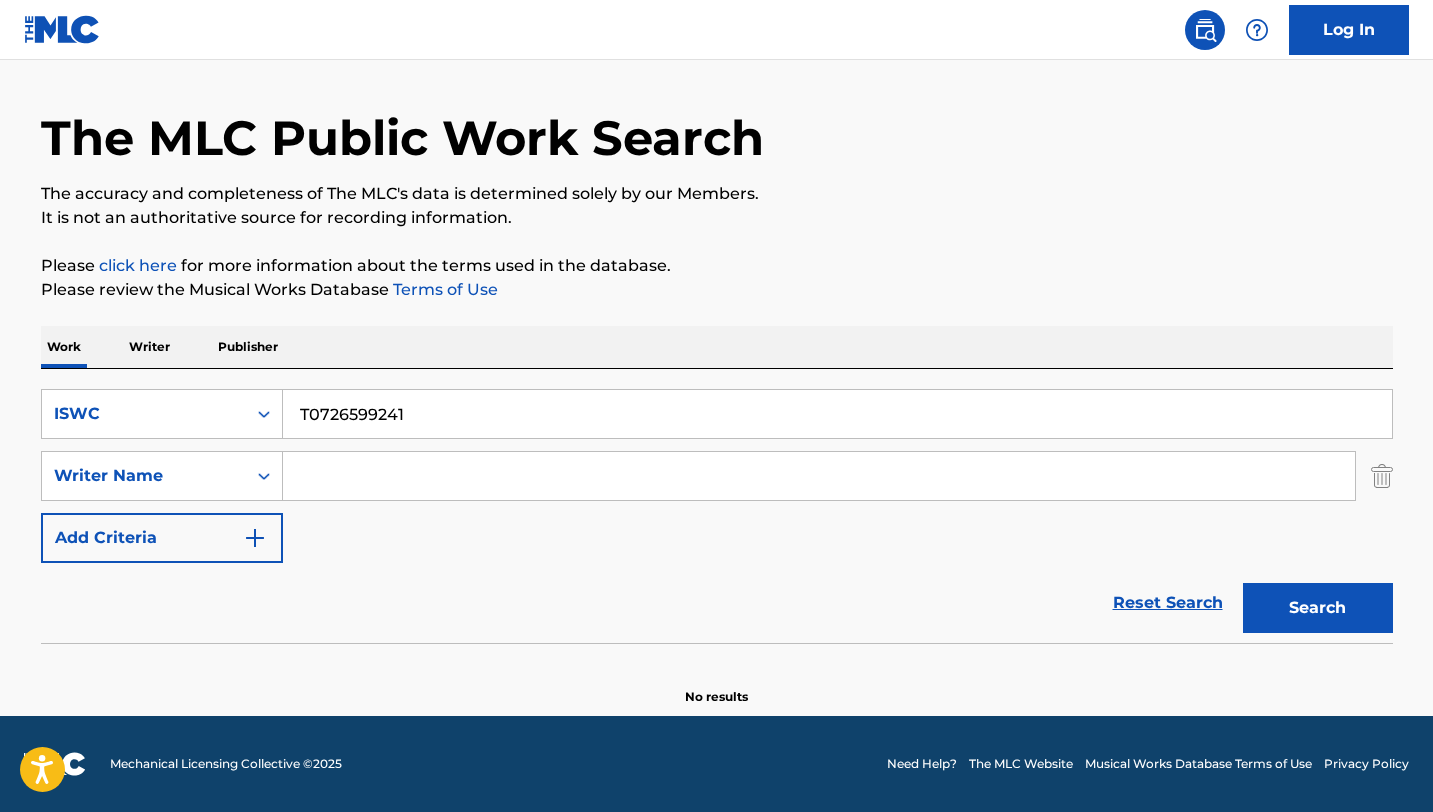 click on "SearchWithCriteria55b41ee1-0511-4ceb-89cb-0d9369fec145 ISWC T0726599241 SearchWithCriteriac903585f-066a-4b81-8a25-49faf79d89ef Writer Name Add Criteria" at bounding box center [717, 476] 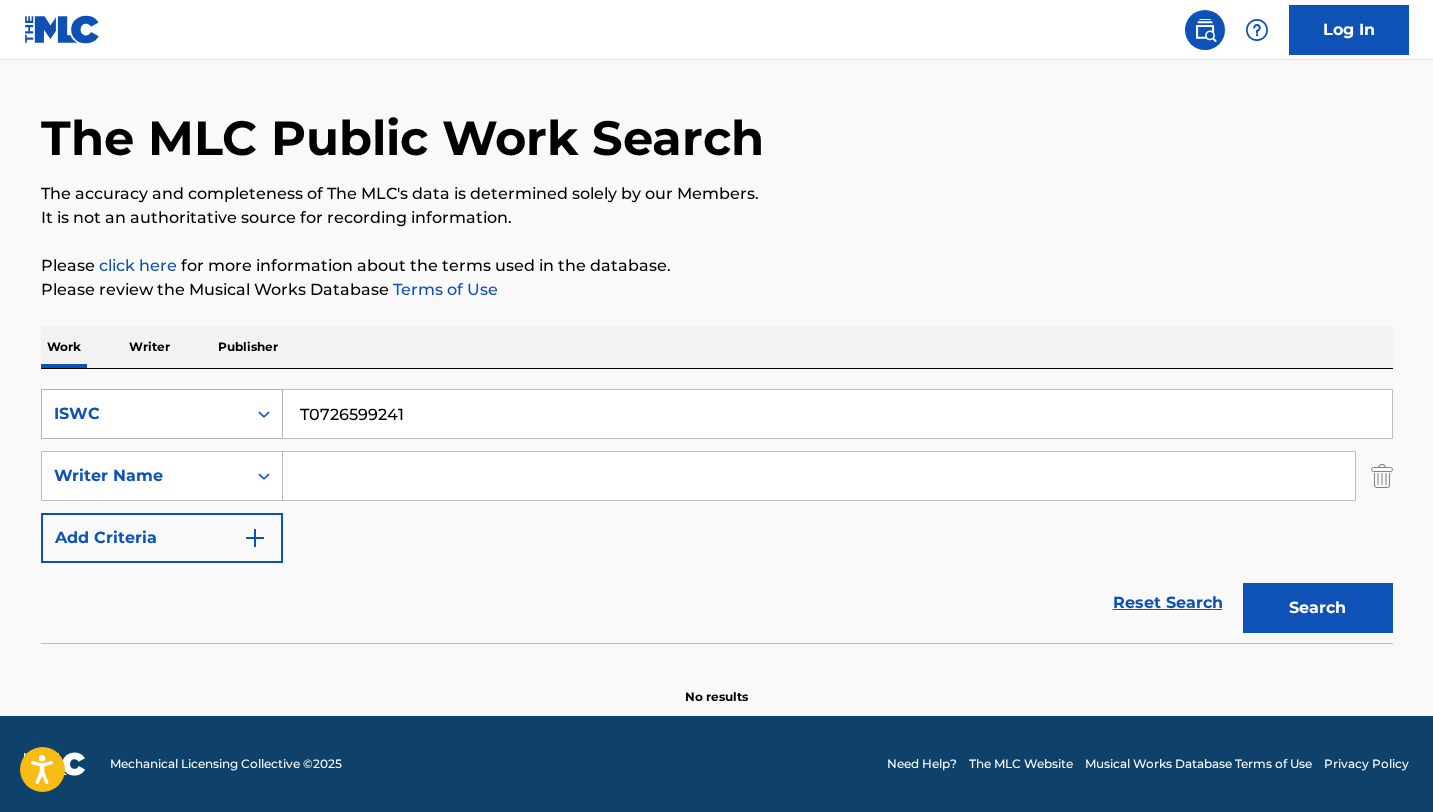 click on "ISWC" at bounding box center [144, 414] 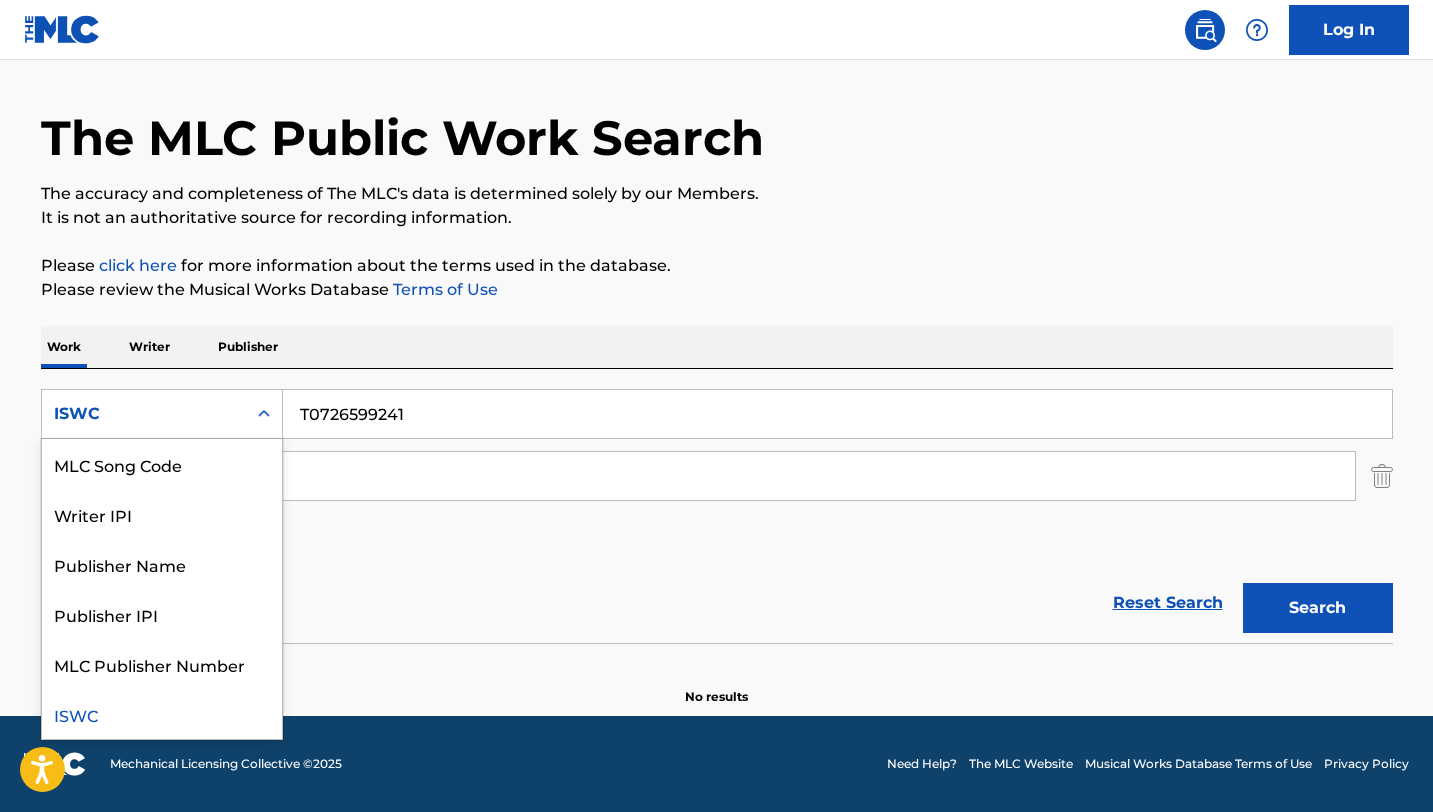 scroll, scrollTop: 0, scrollLeft: 0, axis: both 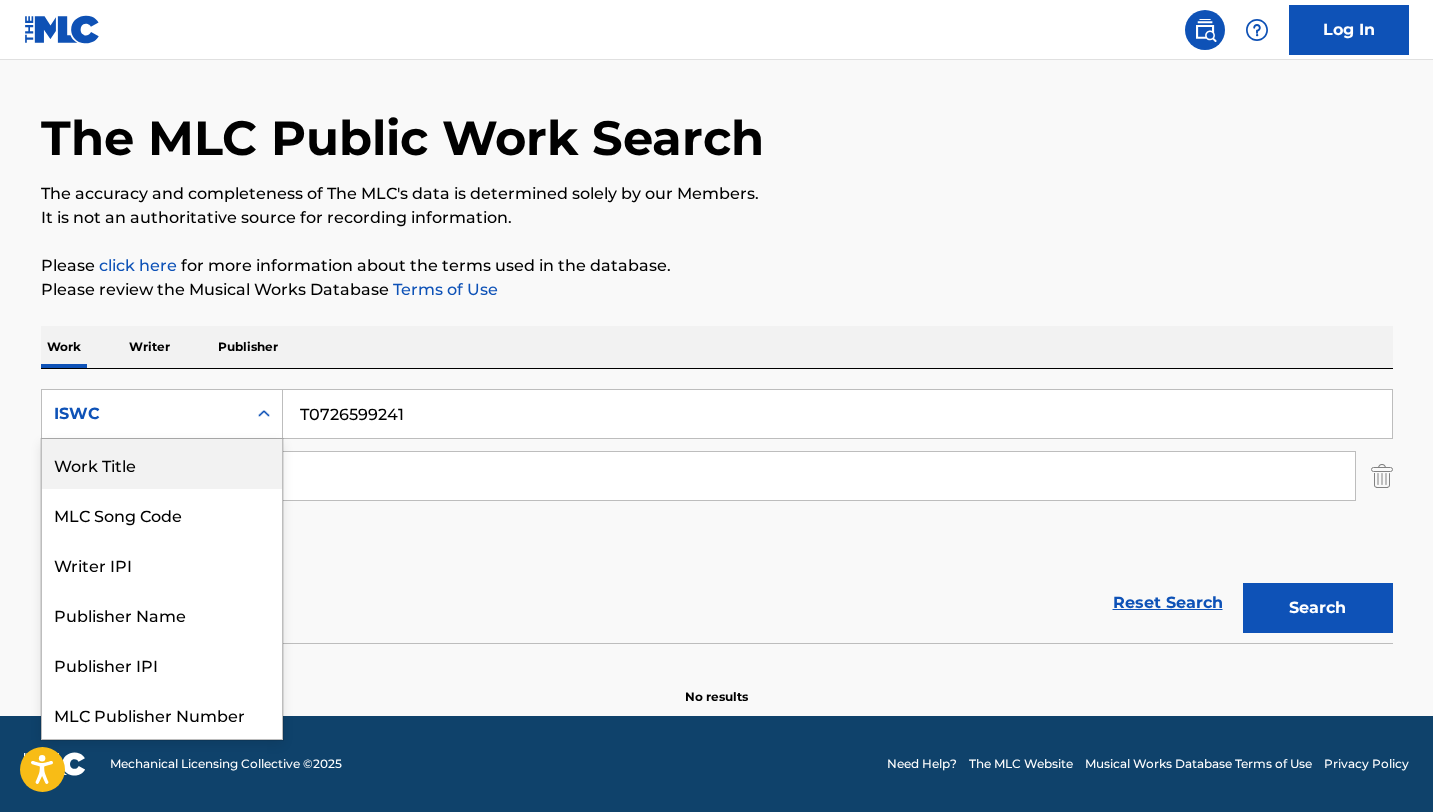 click on "Work Title" at bounding box center (162, 464) 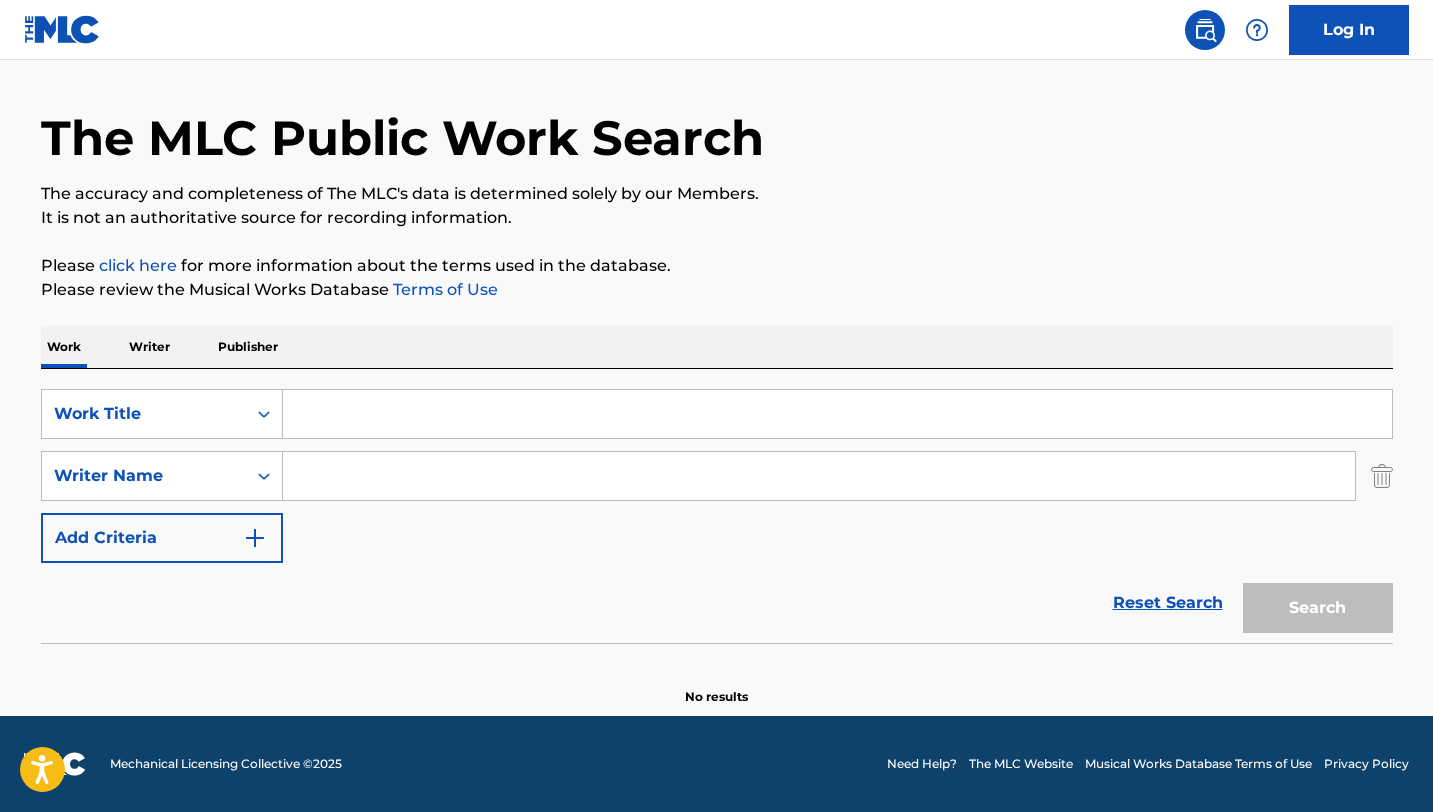click at bounding box center (837, 414) 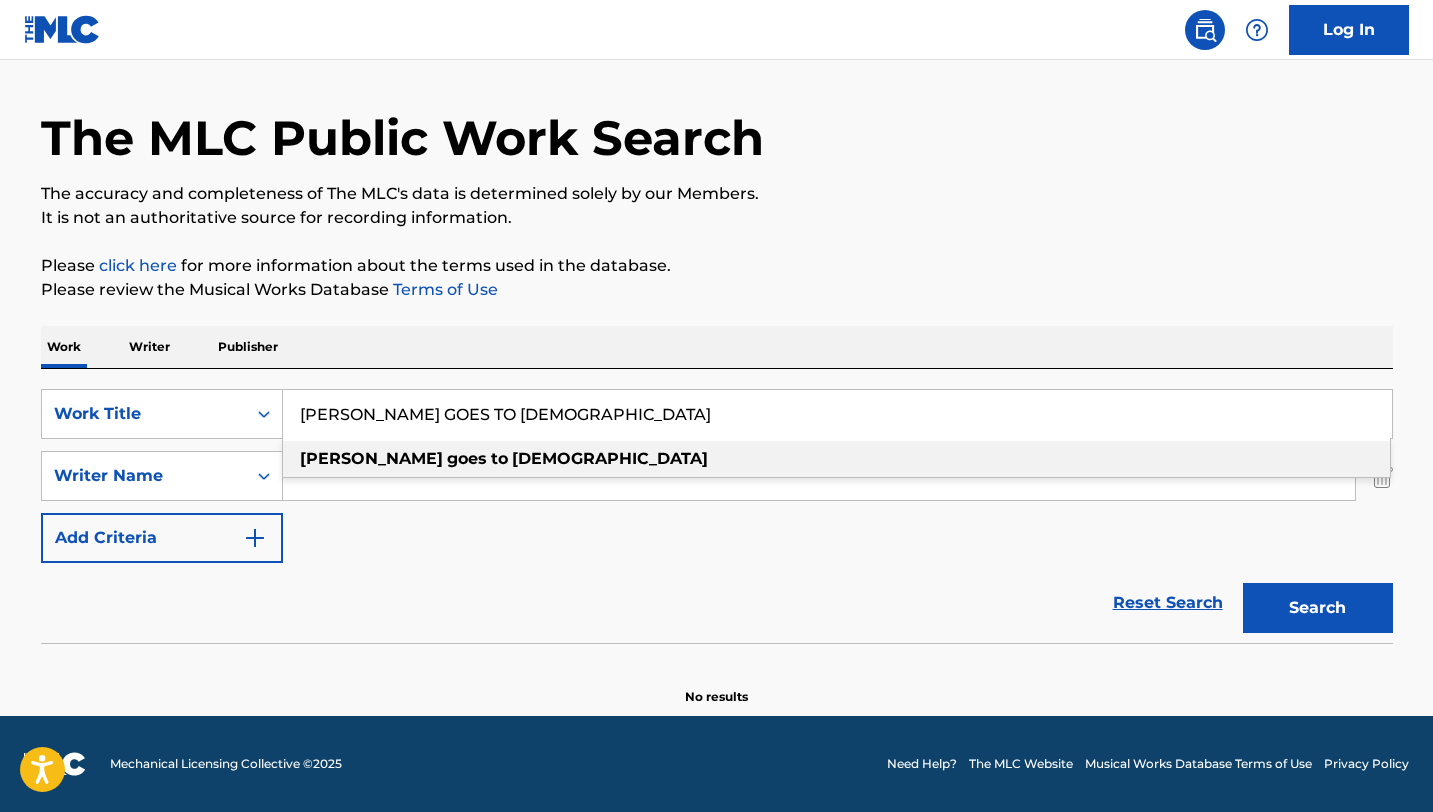 click on "[PERSON_NAME]   goes   to   [DEMOGRAPHIC_DATA]" at bounding box center (836, 459) 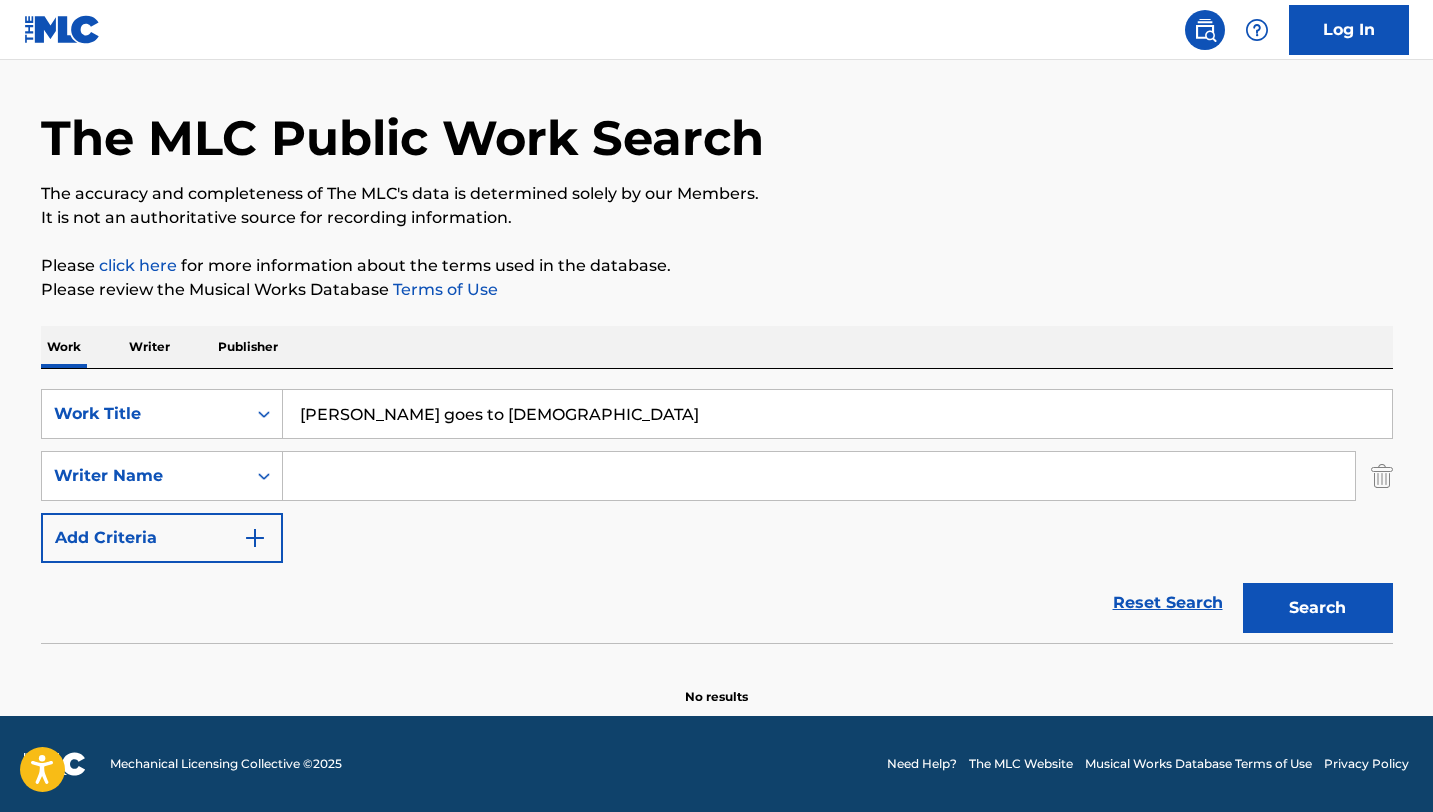 click at bounding box center (819, 476) 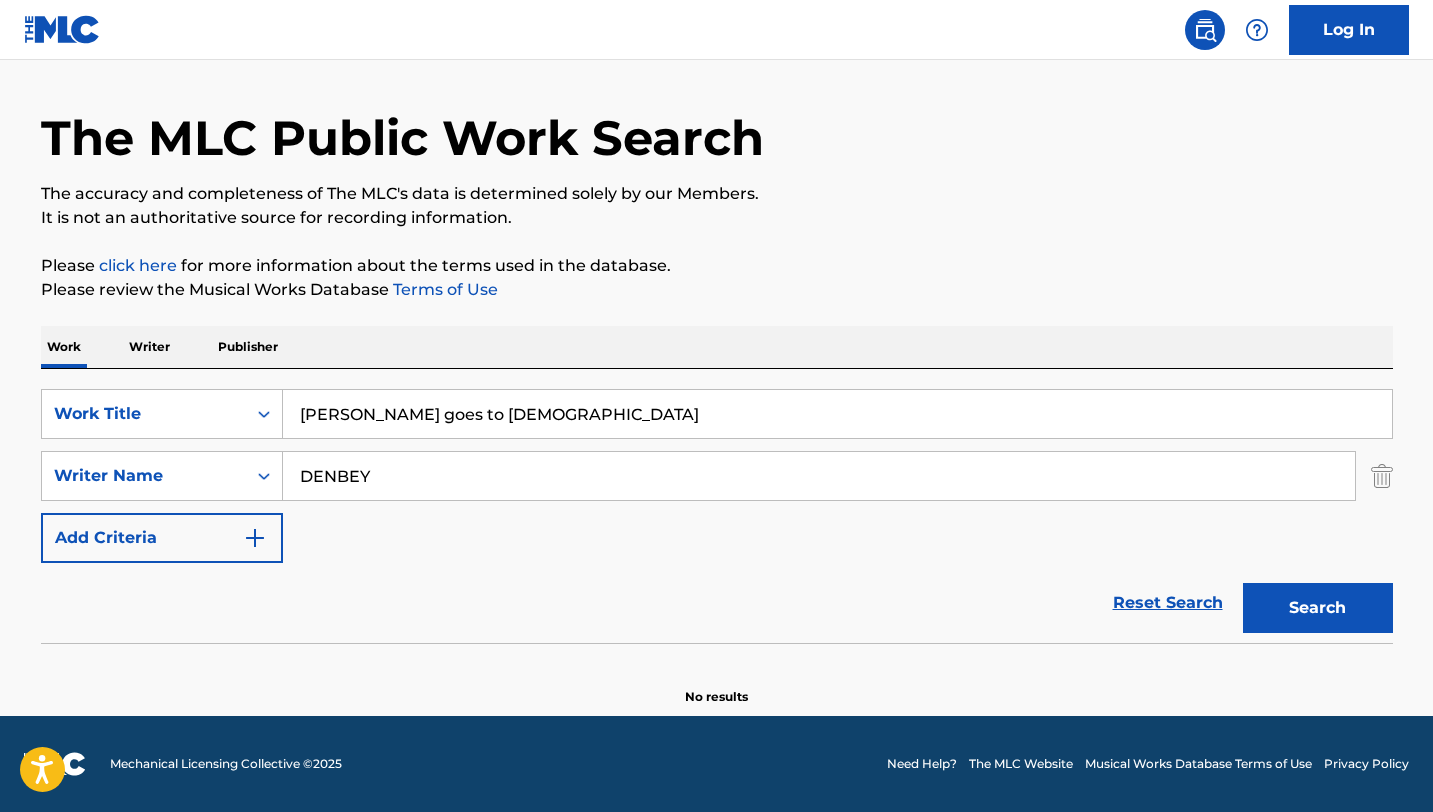 click on "Search" at bounding box center (1318, 608) 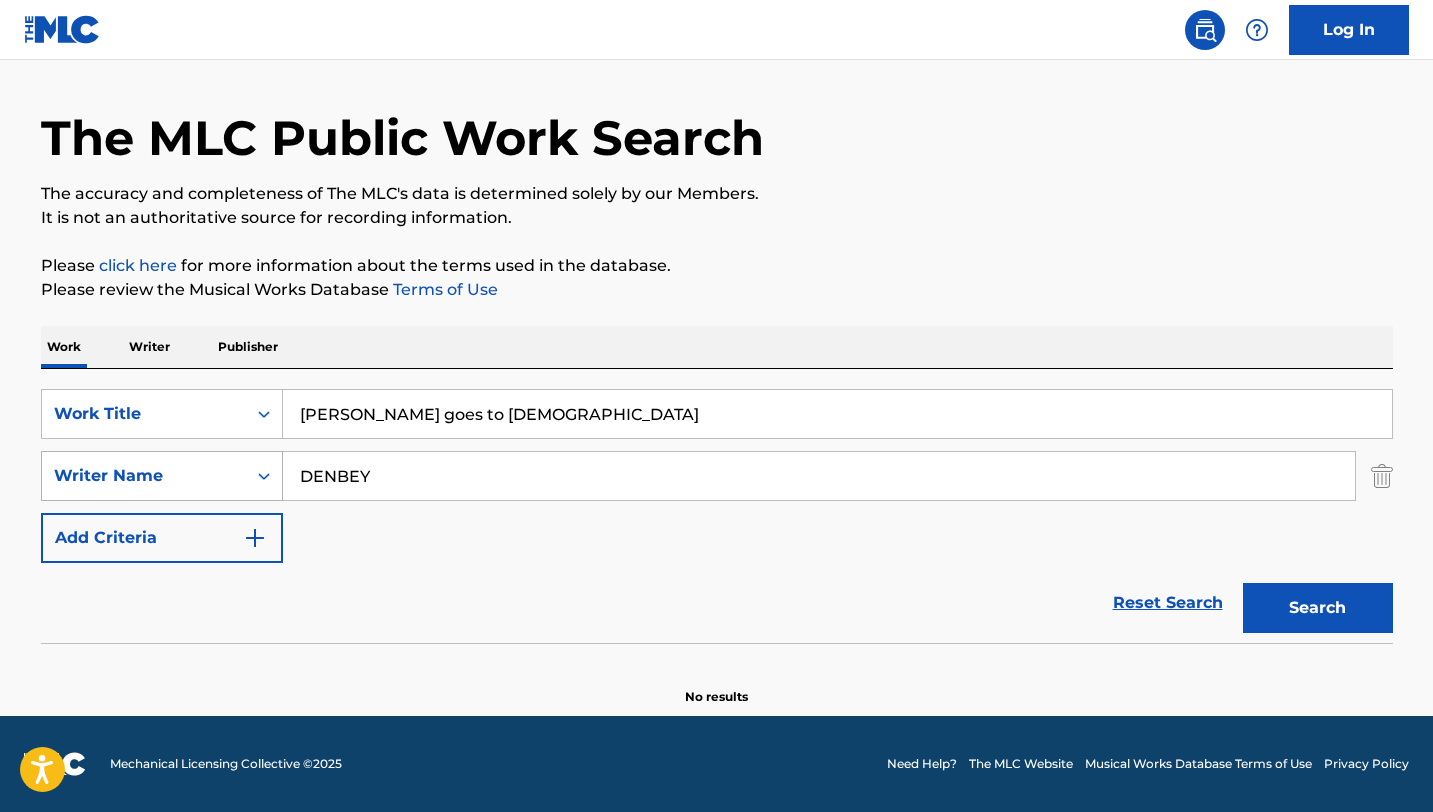 drag, startPoint x: 437, startPoint y: 479, endPoint x: 238, endPoint y: 463, distance: 199.64218 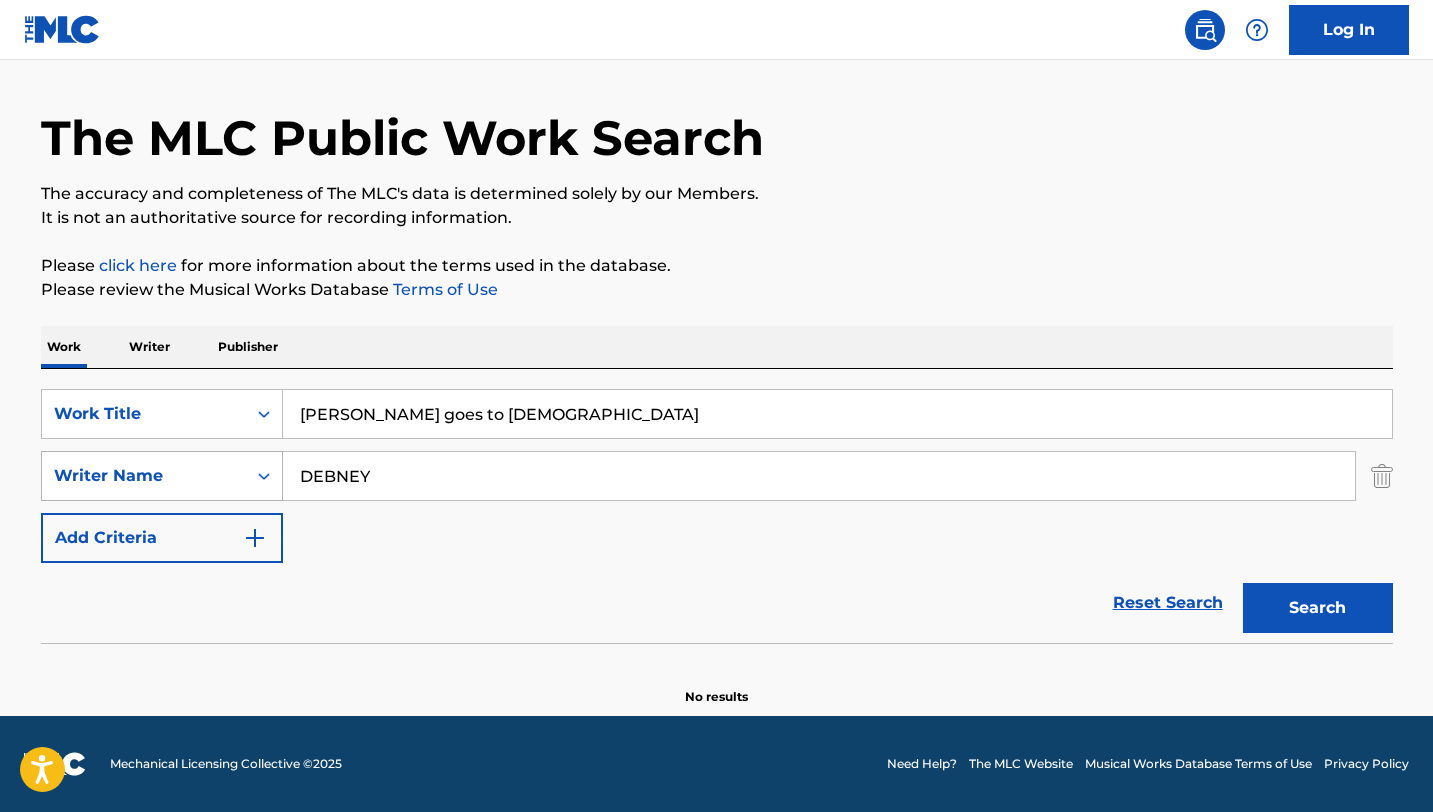 type on "DEBNEY" 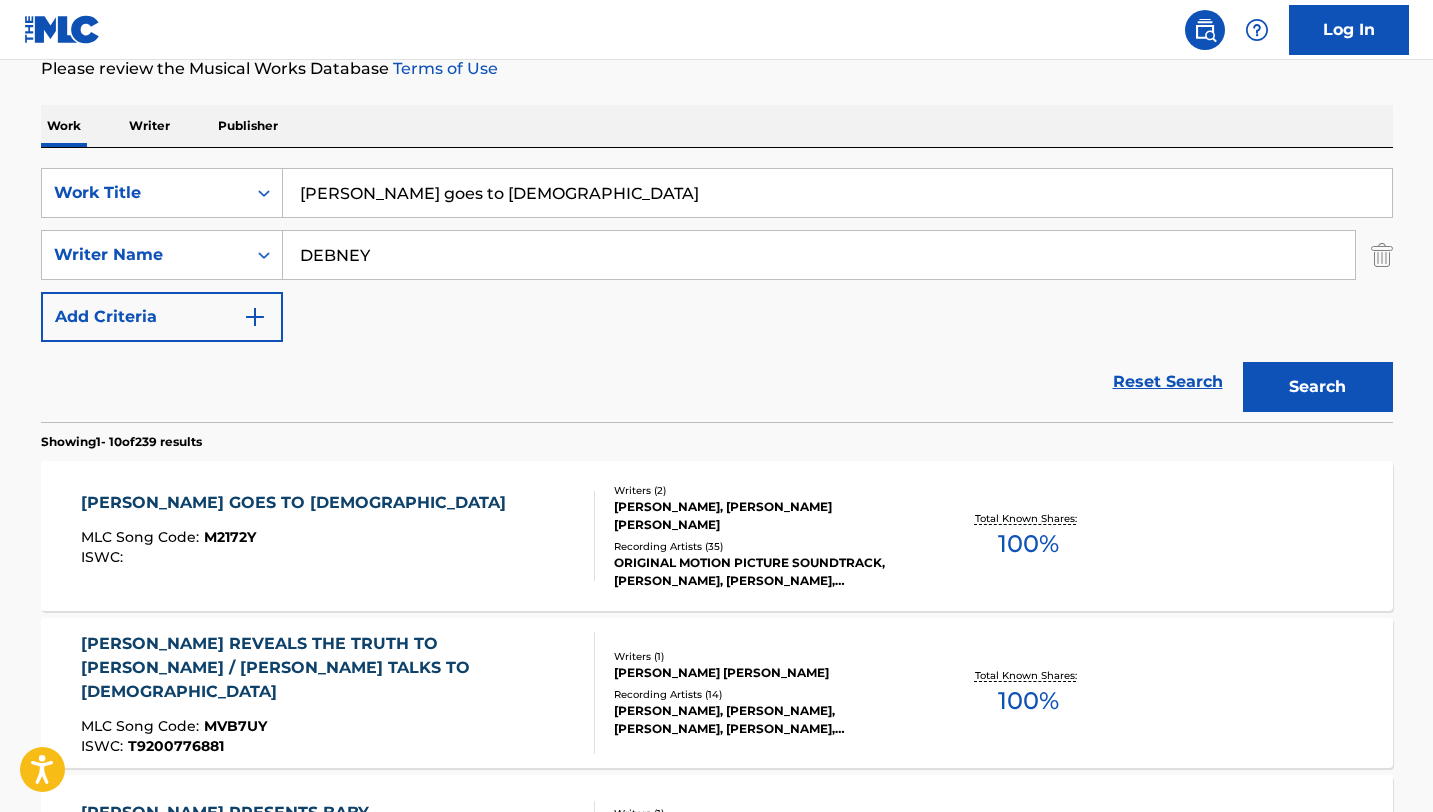 scroll, scrollTop: 279, scrollLeft: 0, axis: vertical 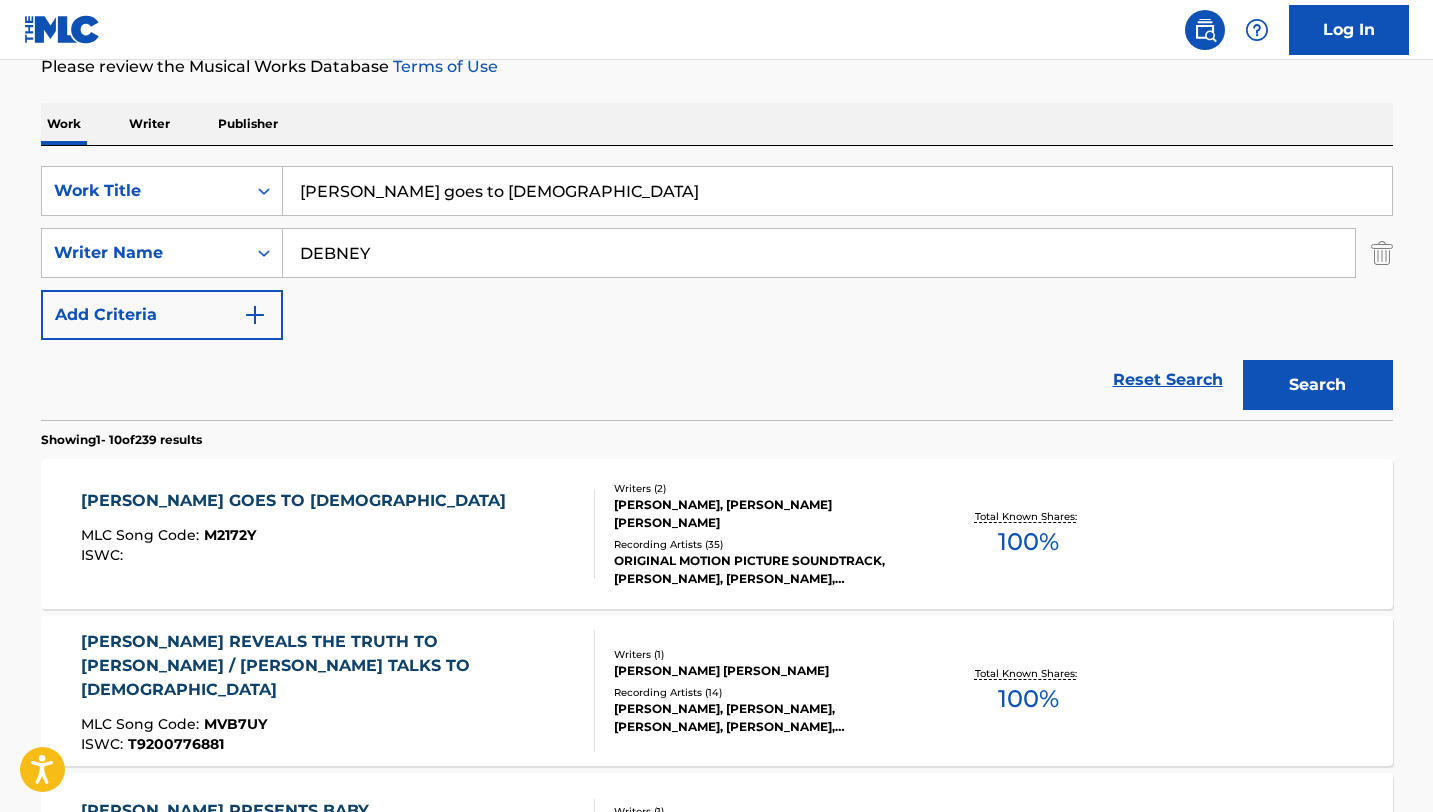 click on "[PERSON_NAME] GOES TO [PERSON_NAME] MLC Song Code : M2172Y ISWC :" at bounding box center (338, 534) 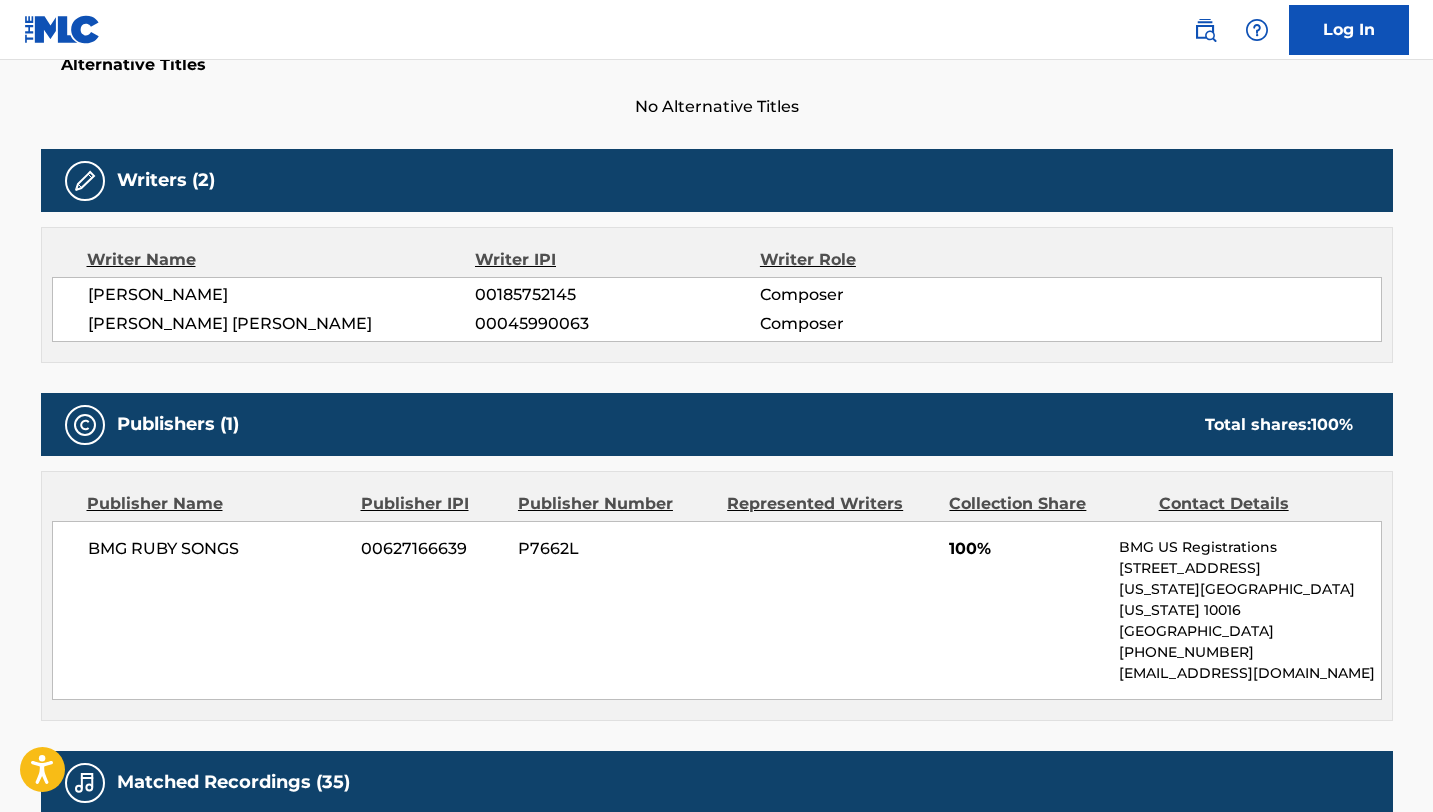 scroll, scrollTop: 0, scrollLeft: 0, axis: both 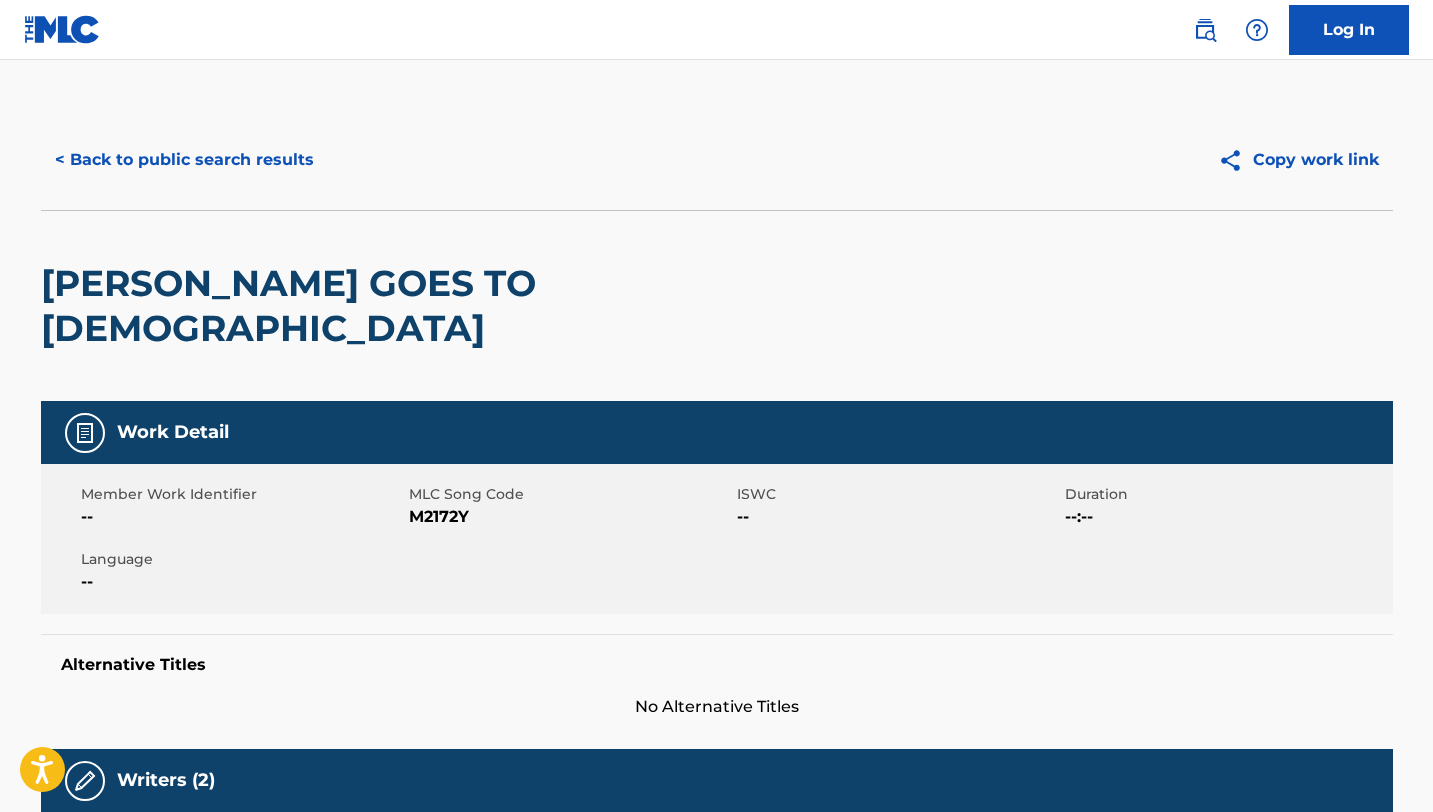 click on "< Back to public search results" at bounding box center (184, 160) 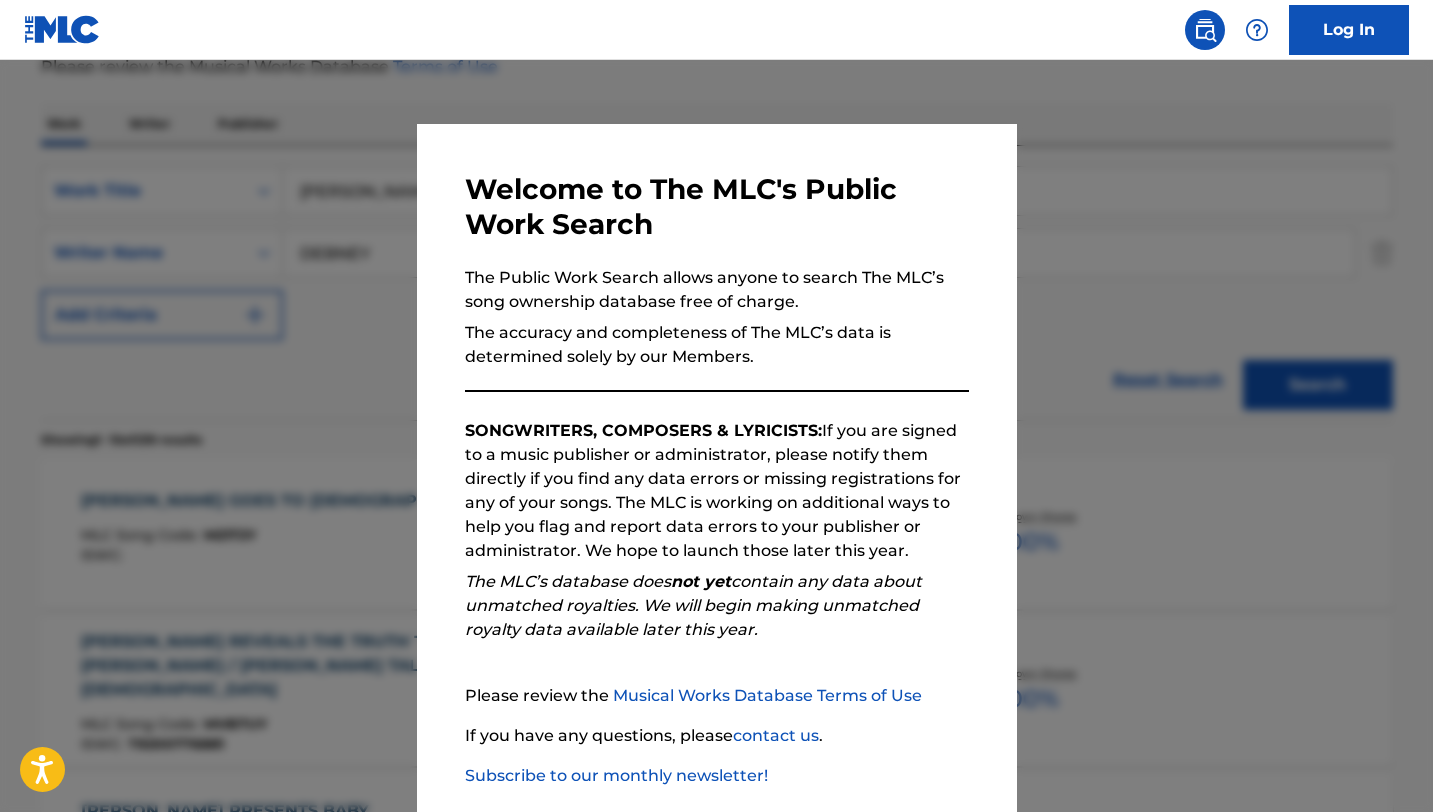 click at bounding box center (716, 466) 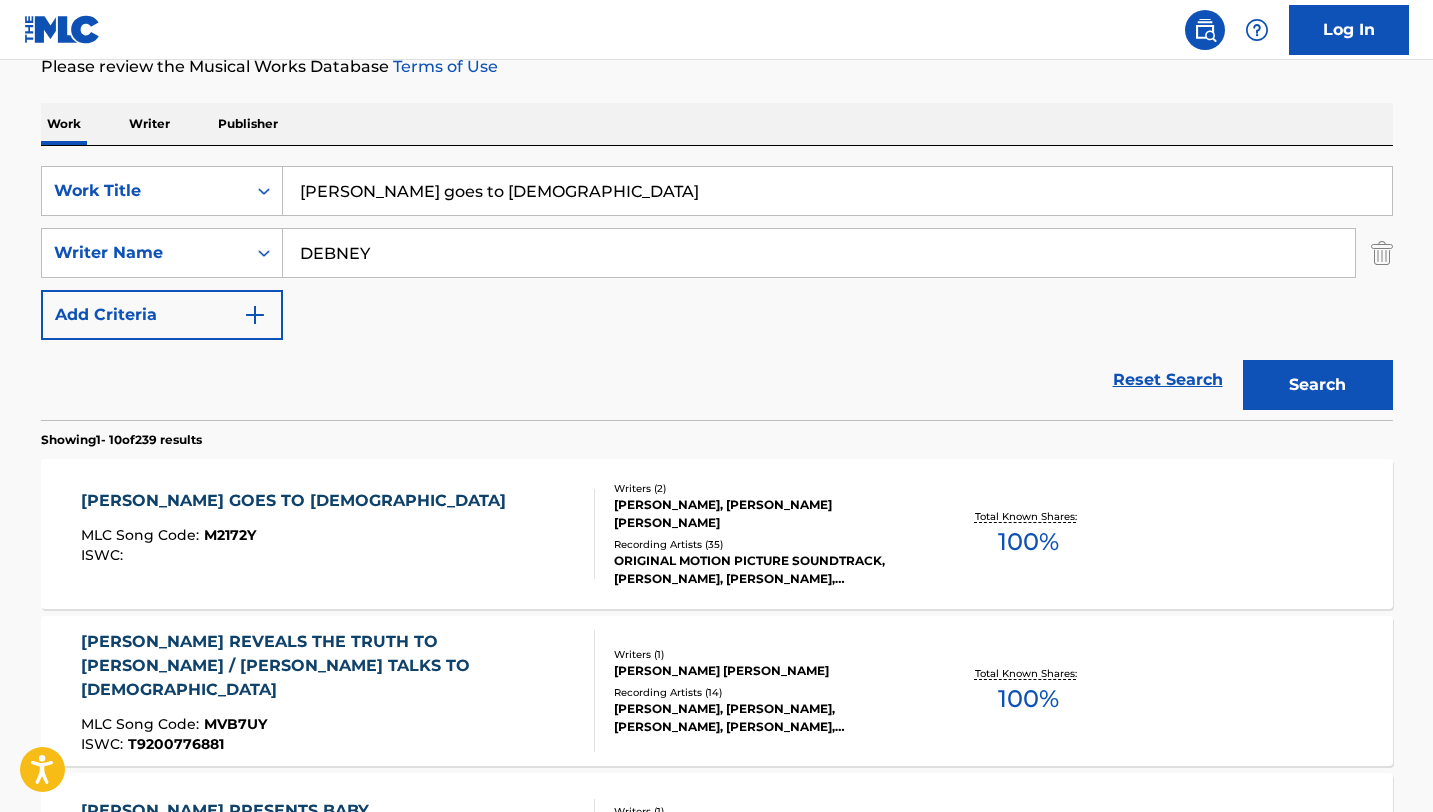 drag, startPoint x: 500, startPoint y: 206, endPoint x: 161, endPoint y: 164, distance: 341.59186 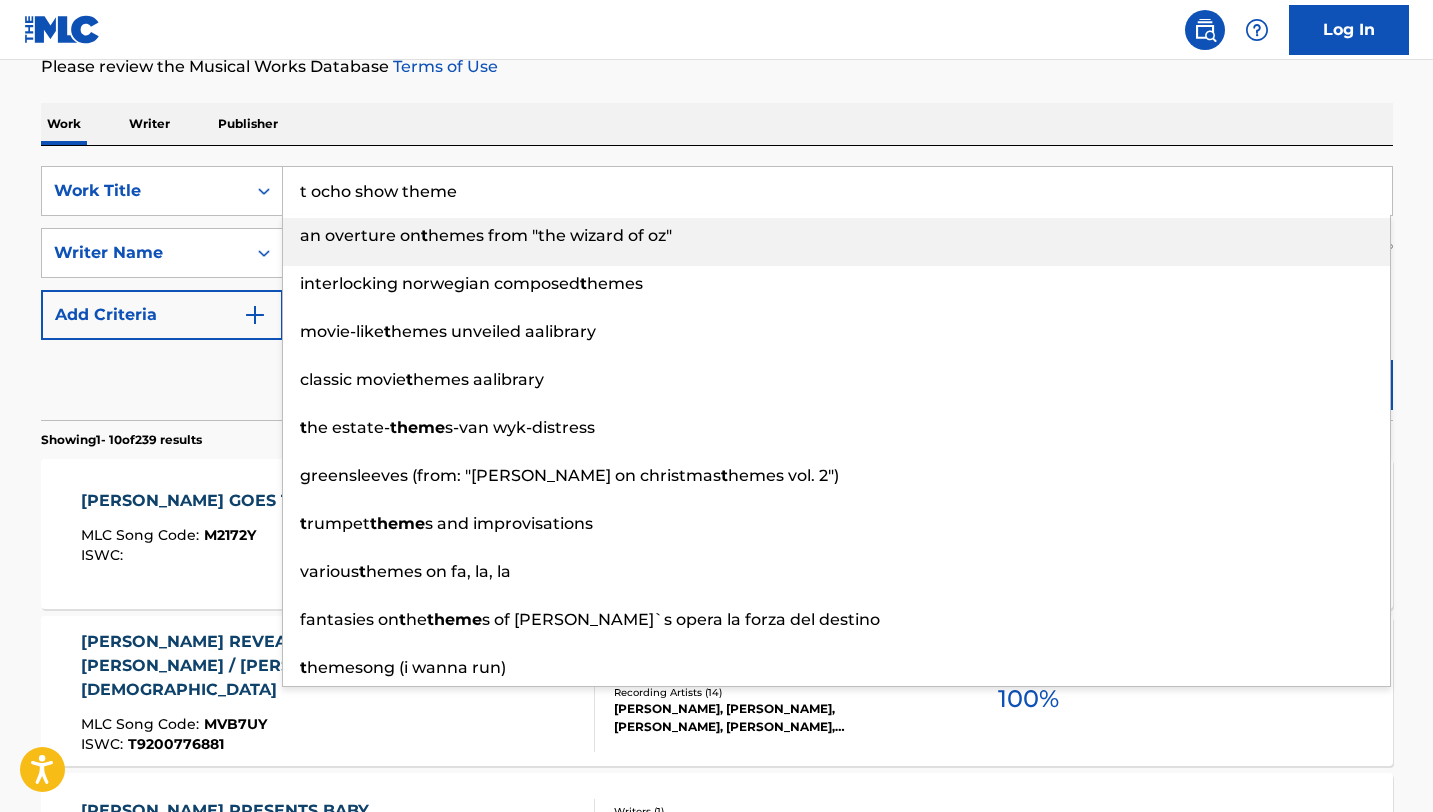 drag, startPoint x: 485, startPoint y: 196, endPoint x: 193, endPoint y: 159, distance: 294.33484 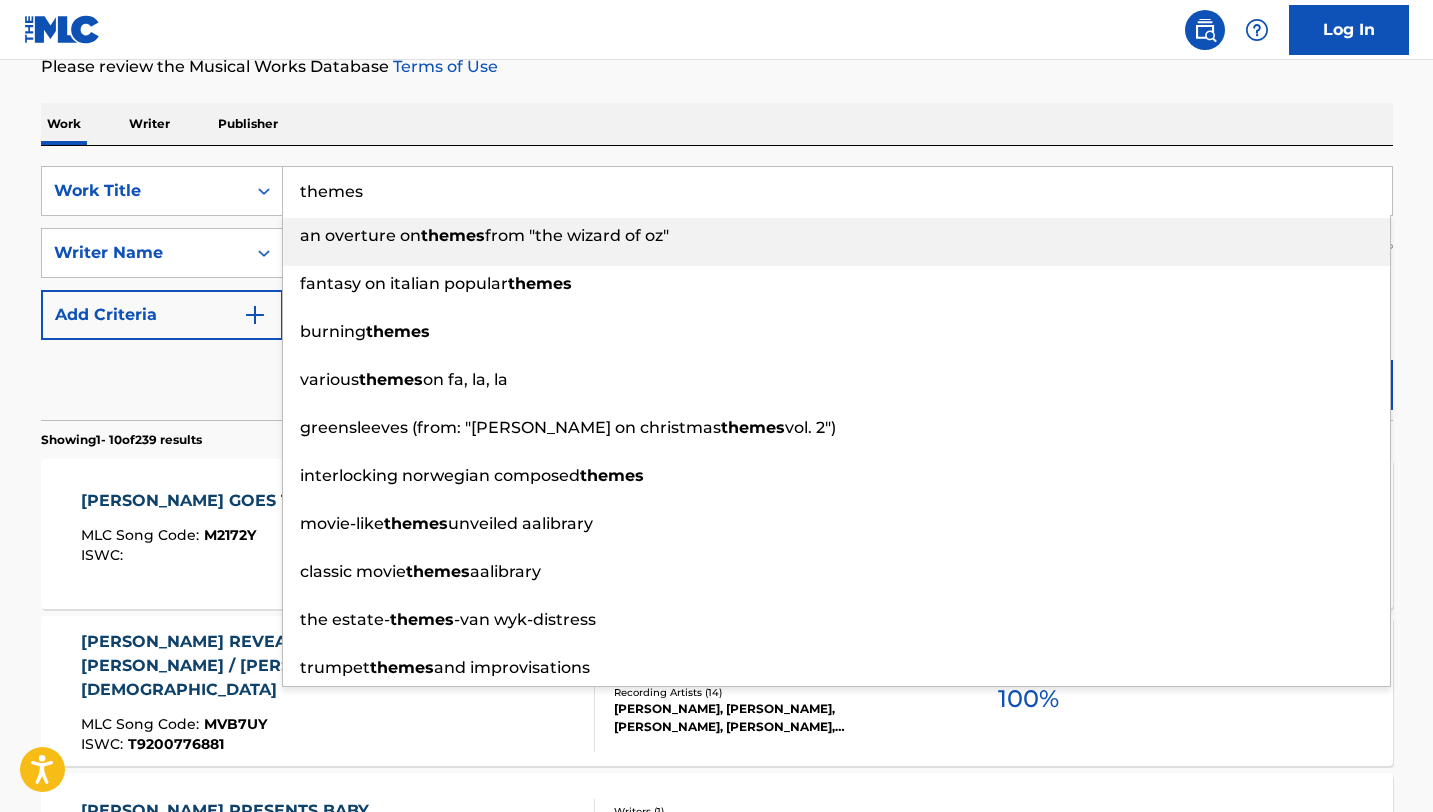 click on "themes" at bounding box center [837, 191] 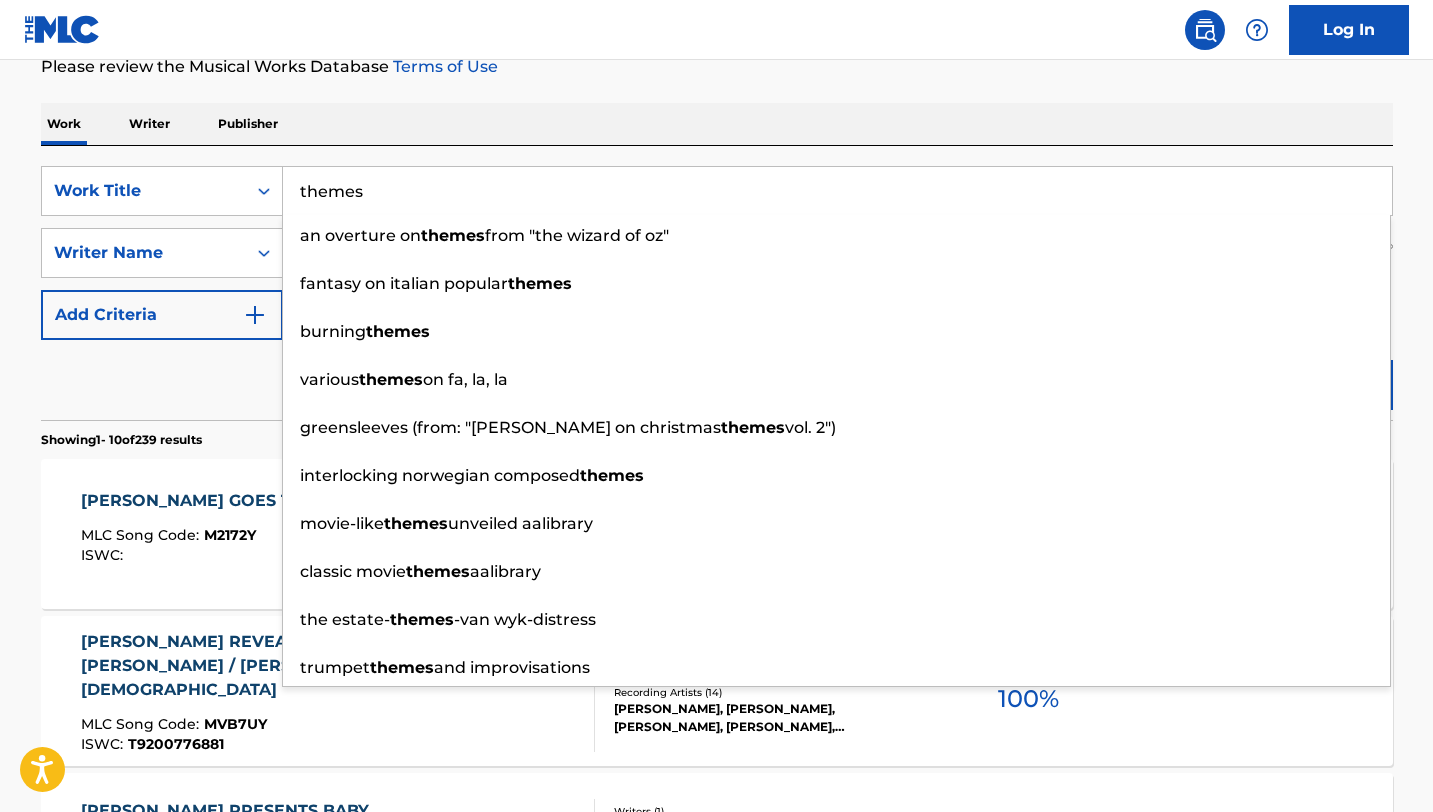 click on "Reset Search Search" at bounding box center [717, 380] 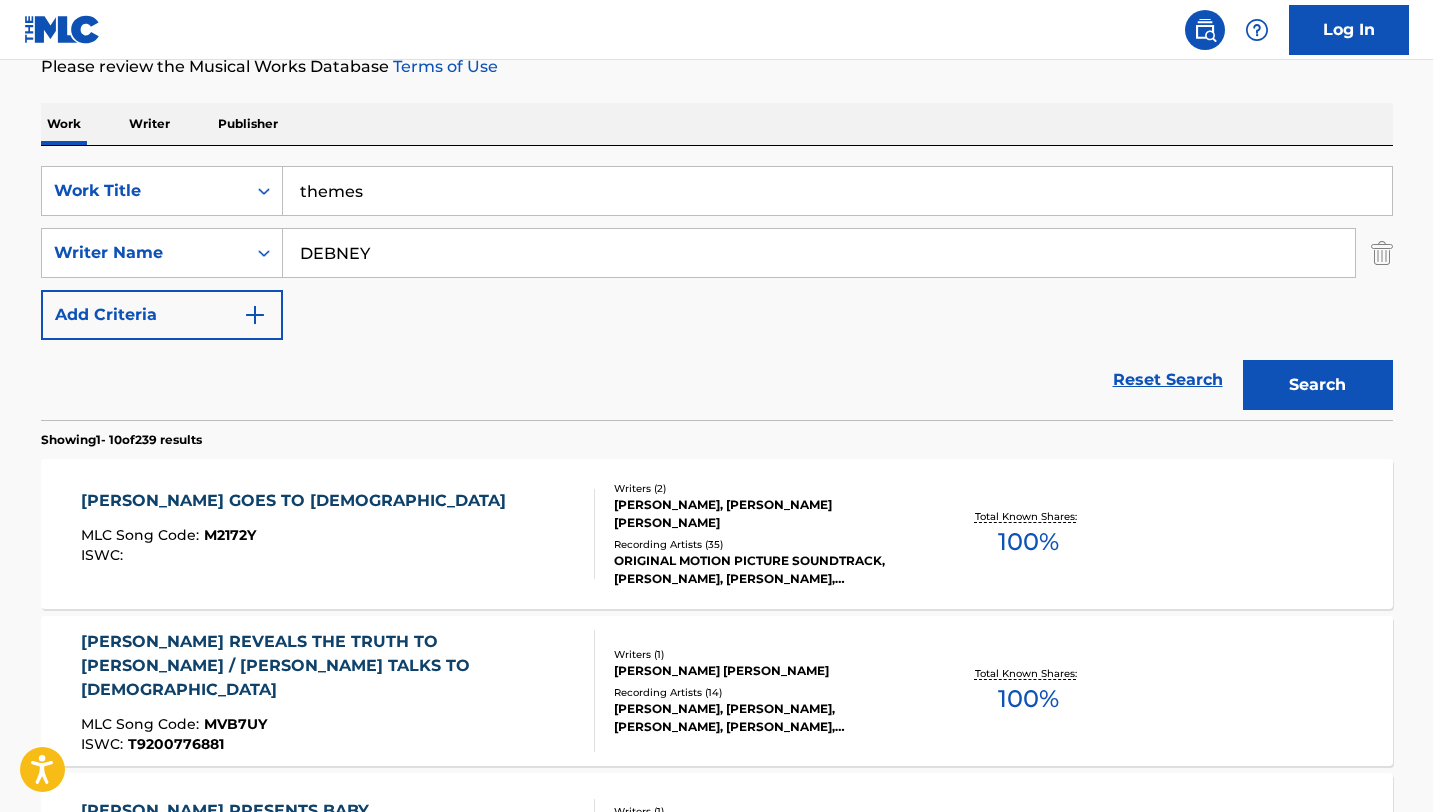 click on "Search" at bounding box center (1318, 385) 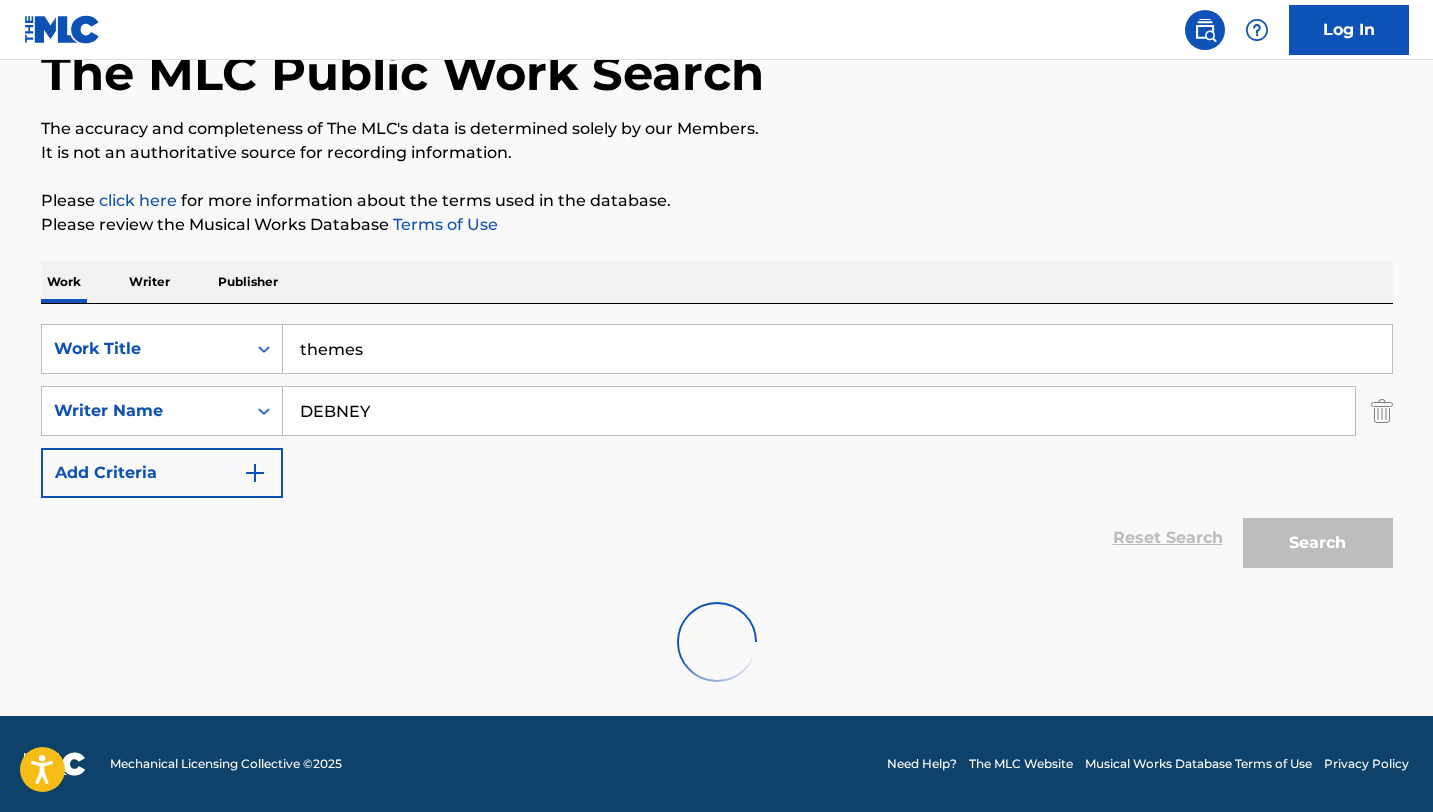scroll, scrollTop: 56, scrollLeft: 0, axis: vertical 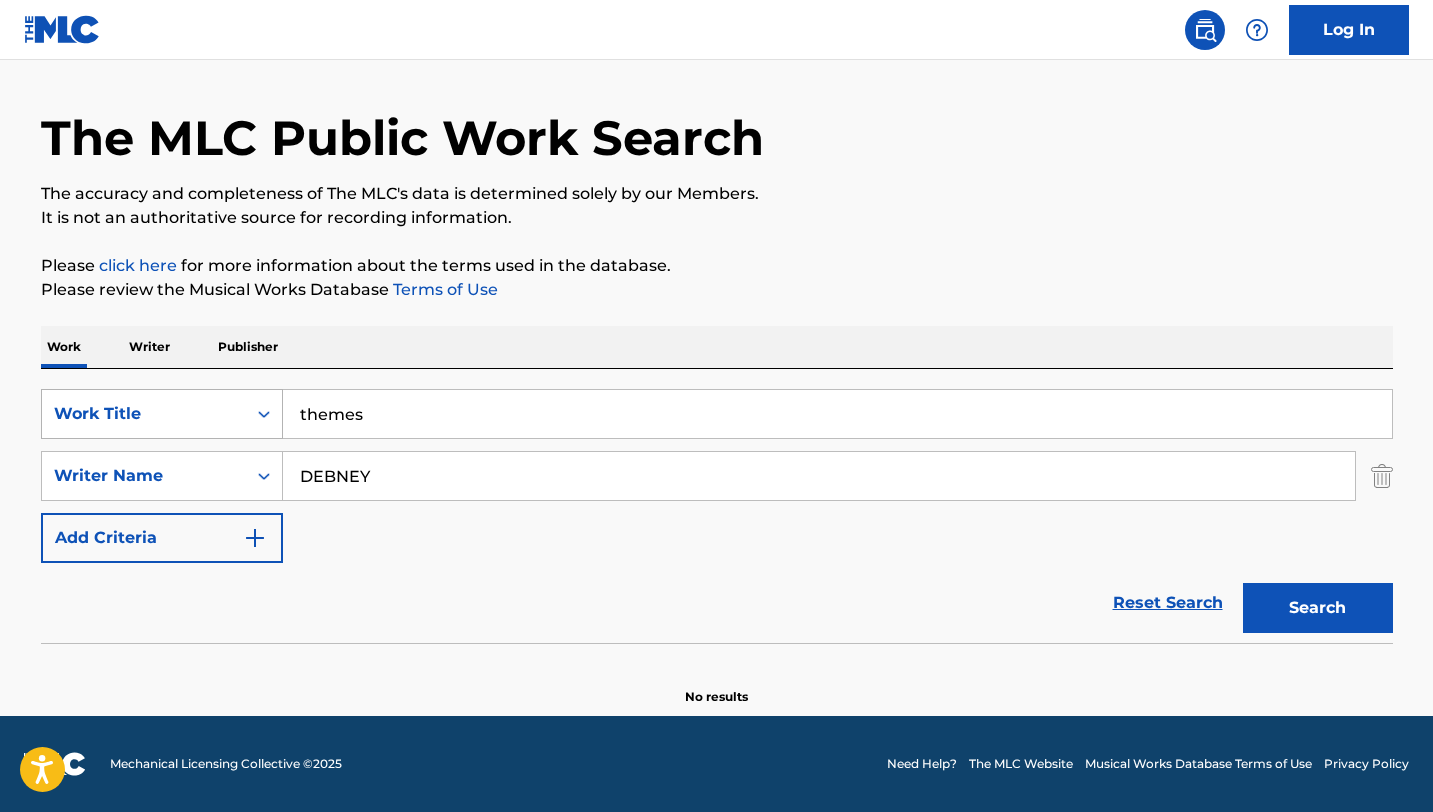 drag, startPoint x: 423, startPoint y: 422, endPoint x: 174, endPoint y: 406, distance: 249.51352 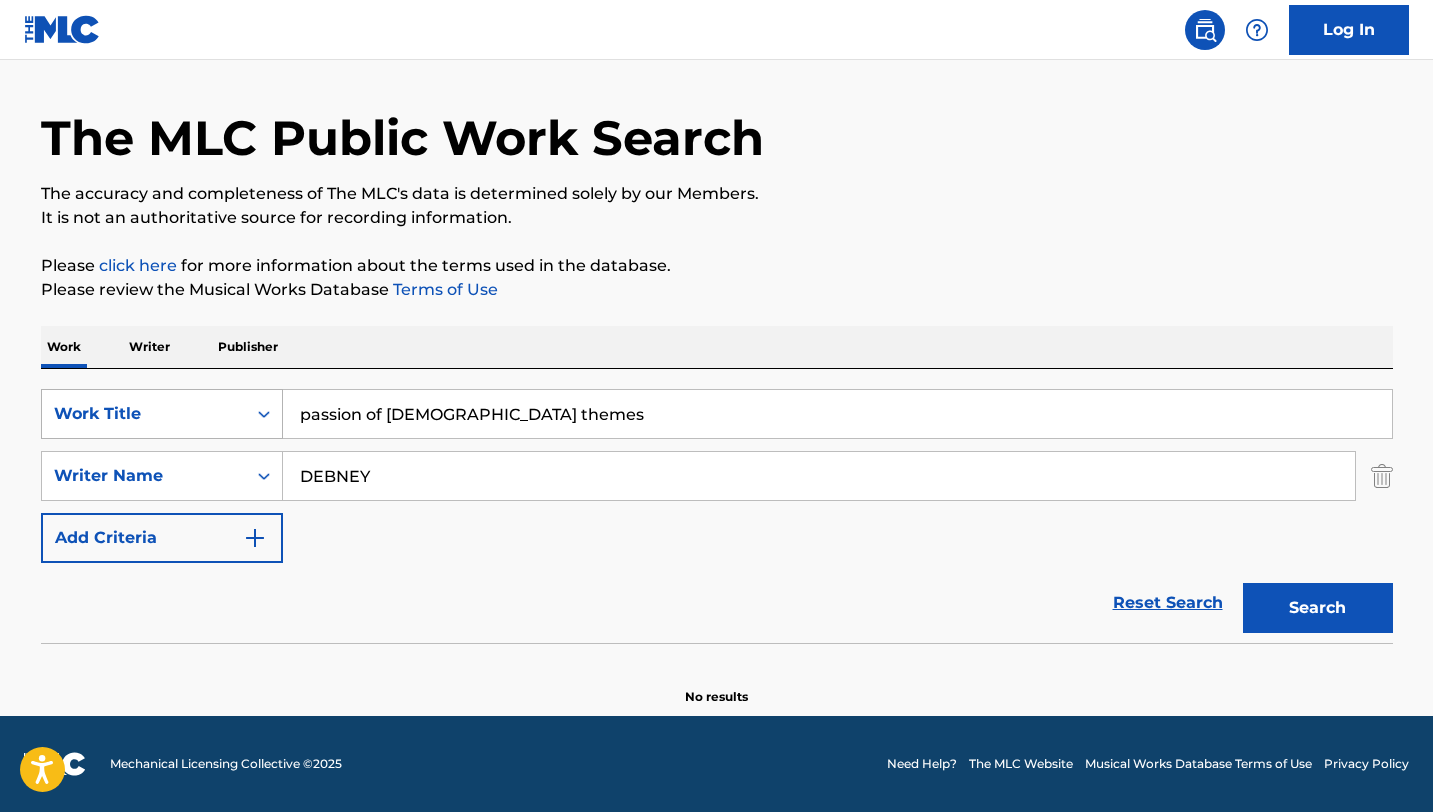 click on "Search" at bounding box center (1318, 608) 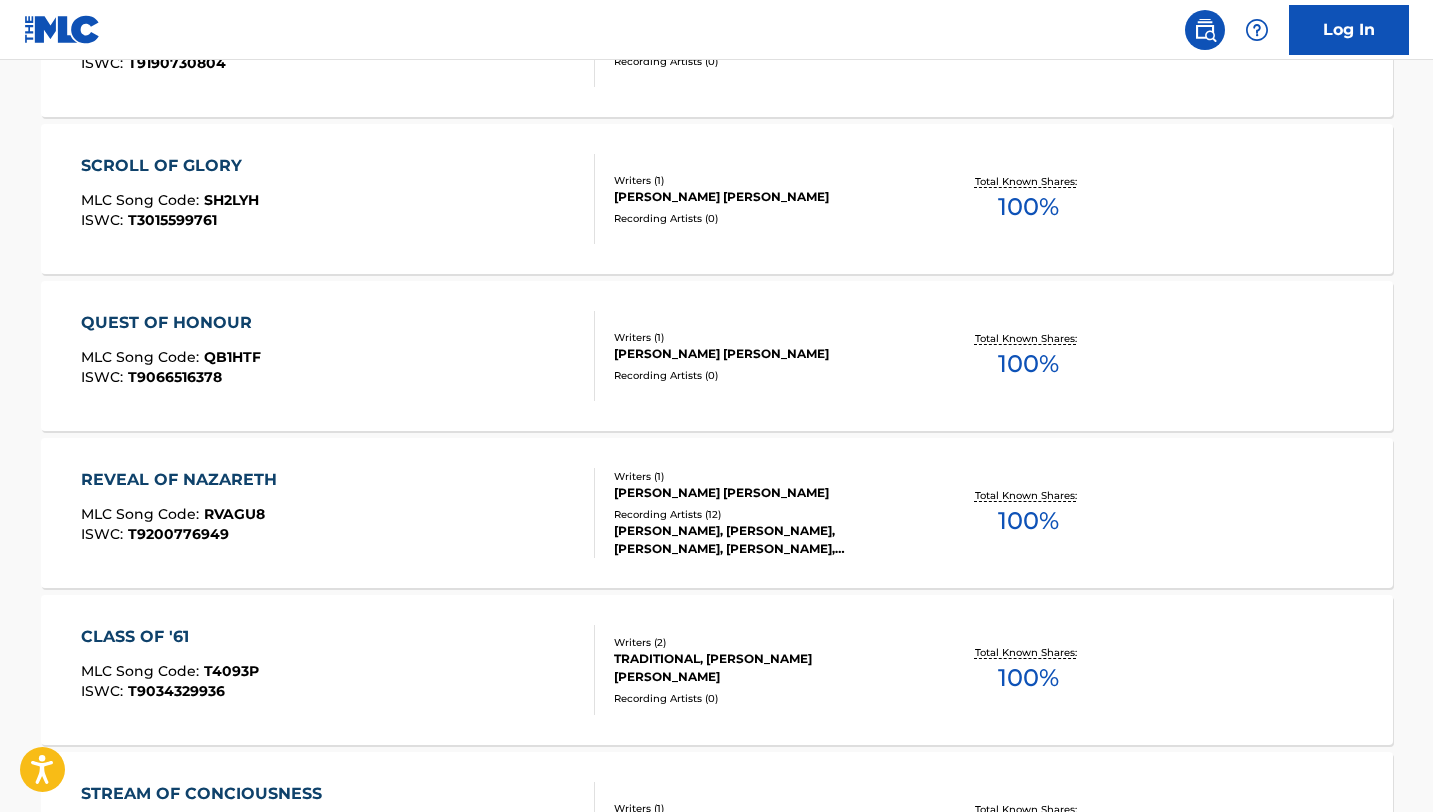 scroll, scrollTop: 1654, scrollLeft: 0, axis: vertical 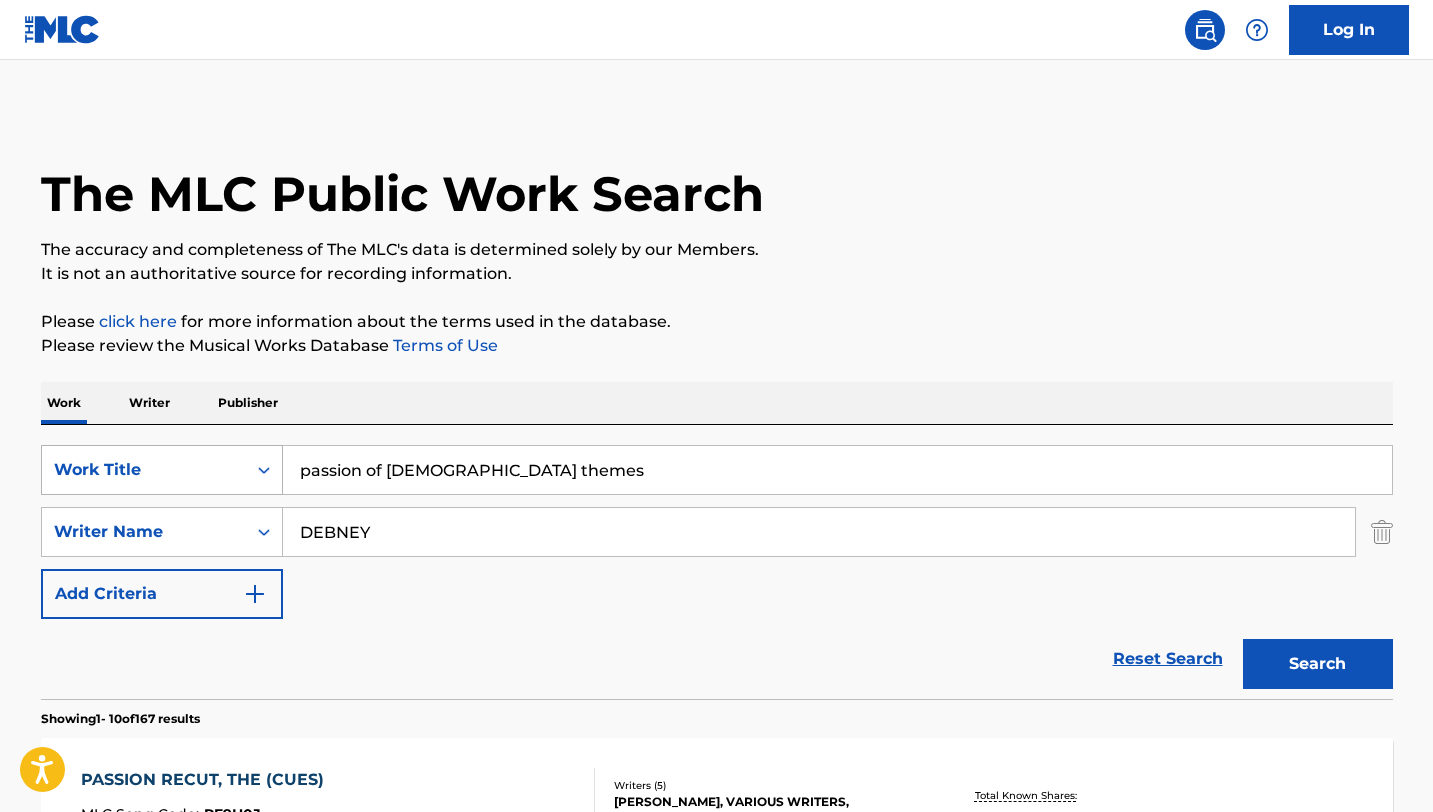 drag, startPoint x: 543, startPoint y: 470, endPoint x: 236, endPoint y: 457, distance: 307.27512 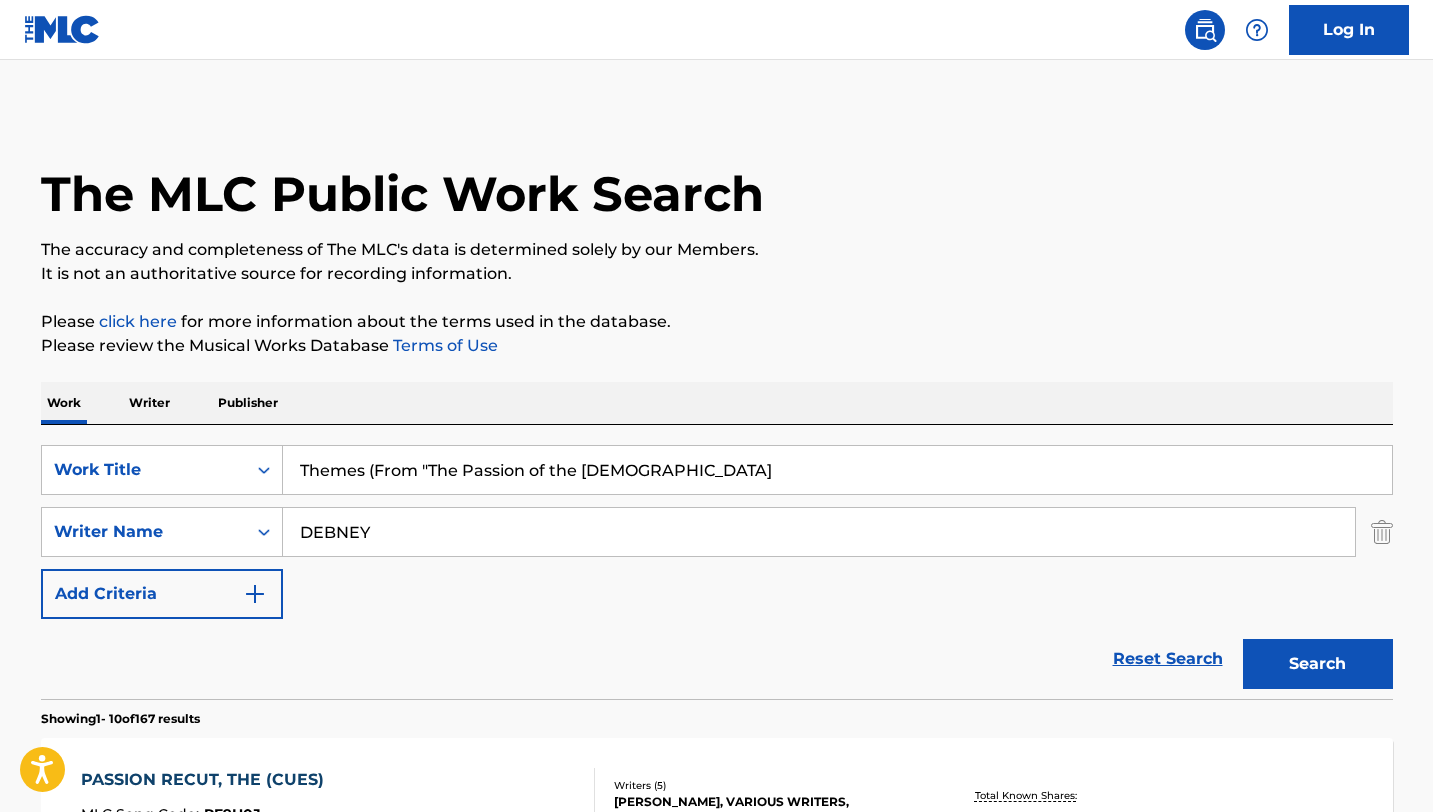 click on "Themes (From "The Passion of the [DEMOGRAPHIC_DATA]" at bounding box center [837, 470] 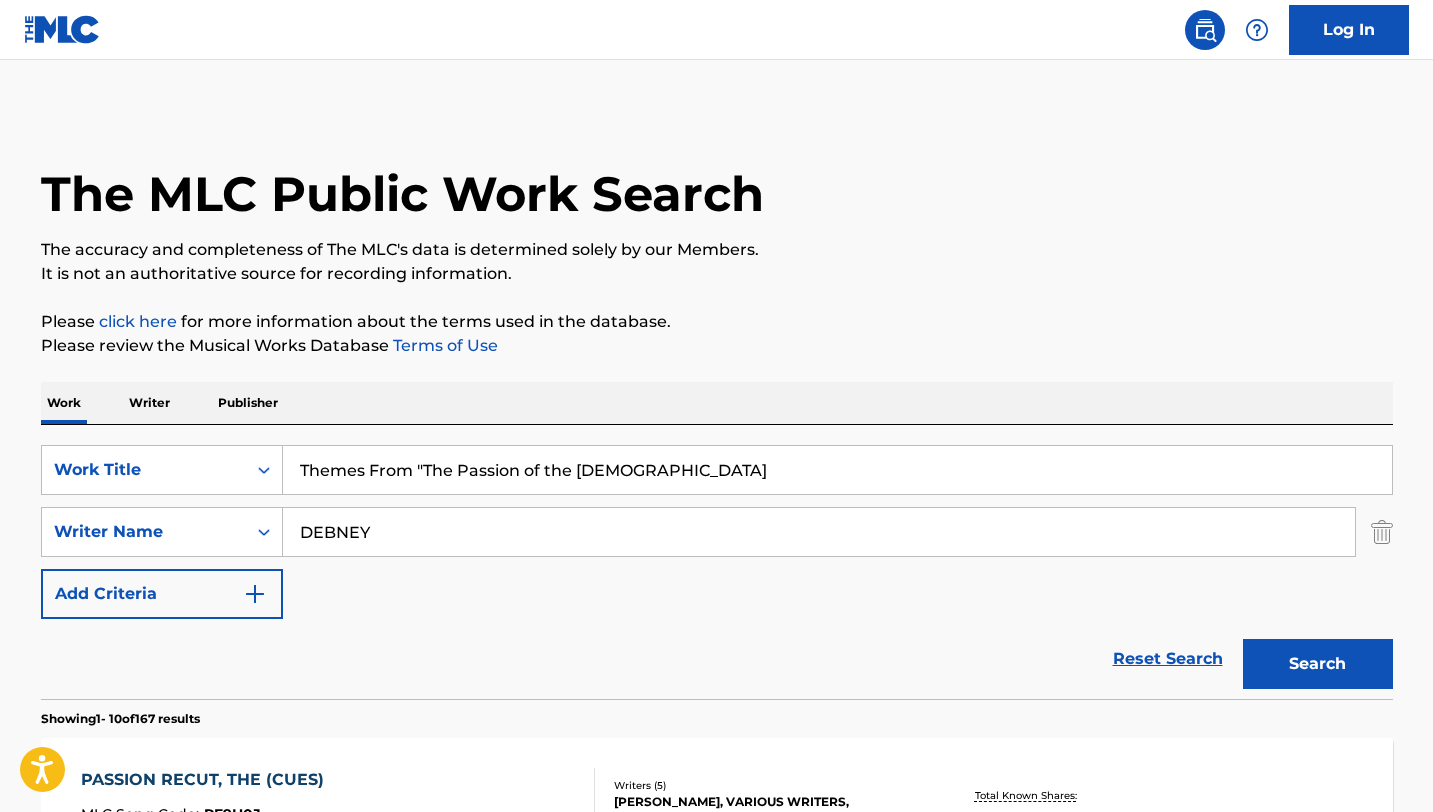 click on "Themes From "The Passion of the [DEMOGRAPHIC_DATA]" at bounding box center [837, 470] 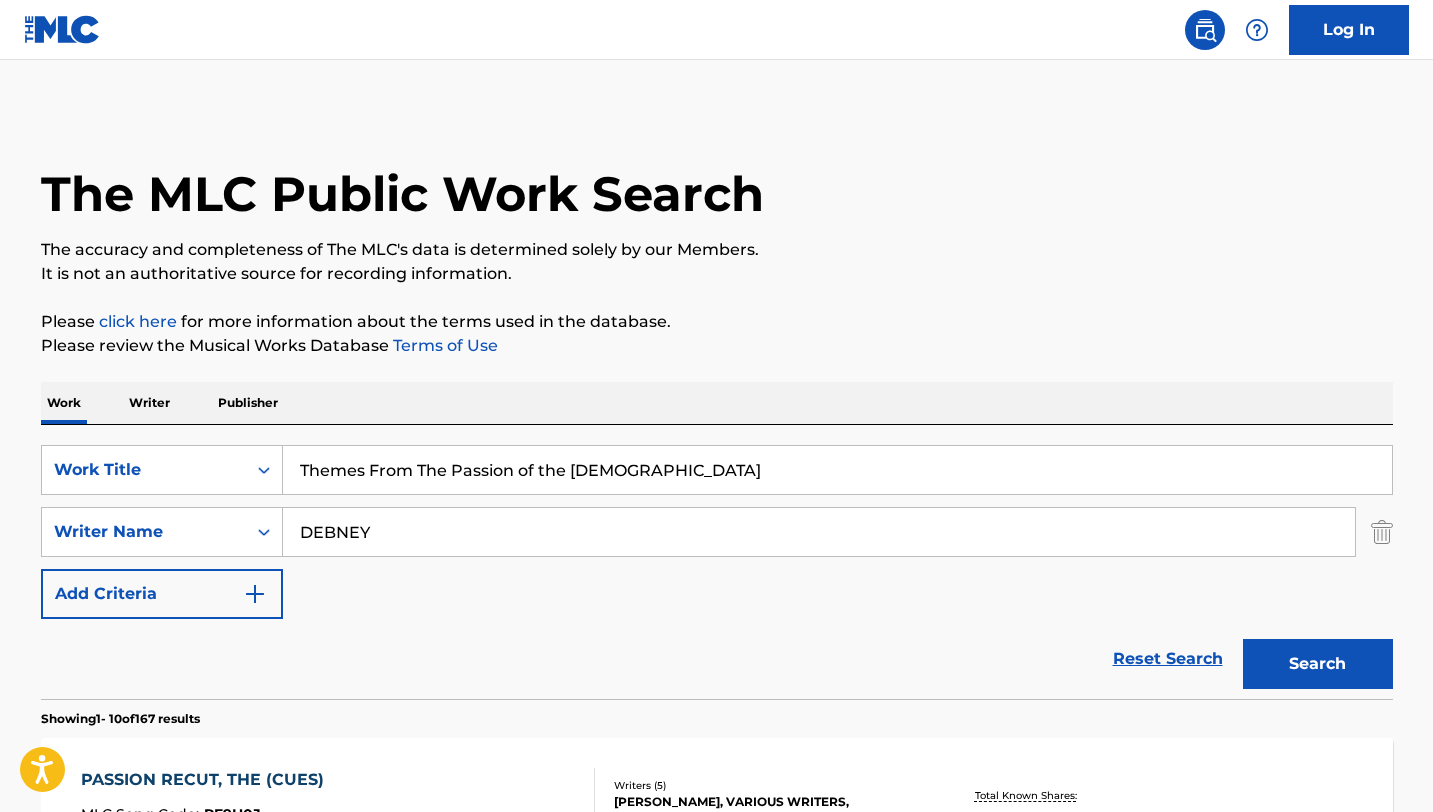 click on "Search" at bounding box center [1318, 664] 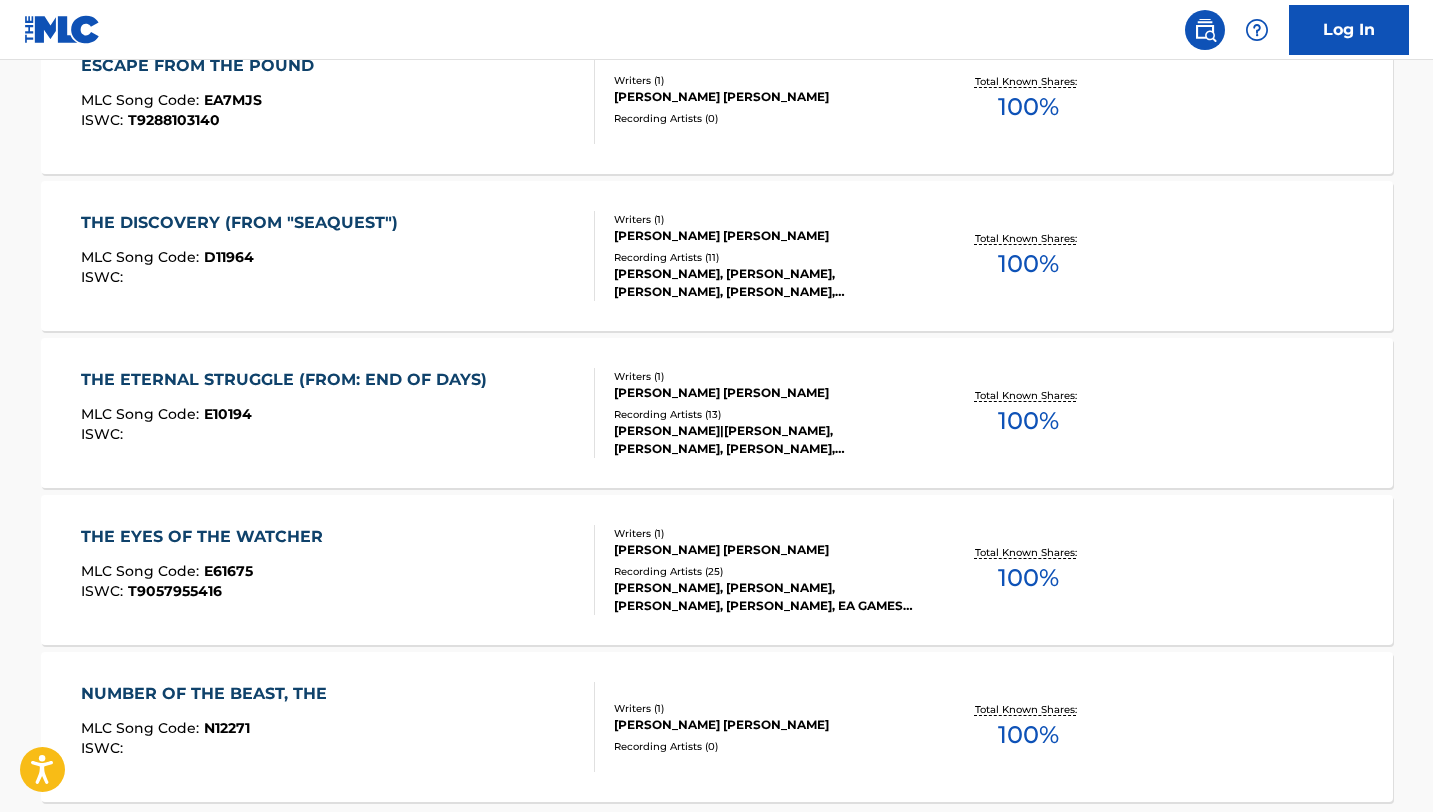 scroll, scrollTop: 1518, scrollLeft: 0, axis: vertical 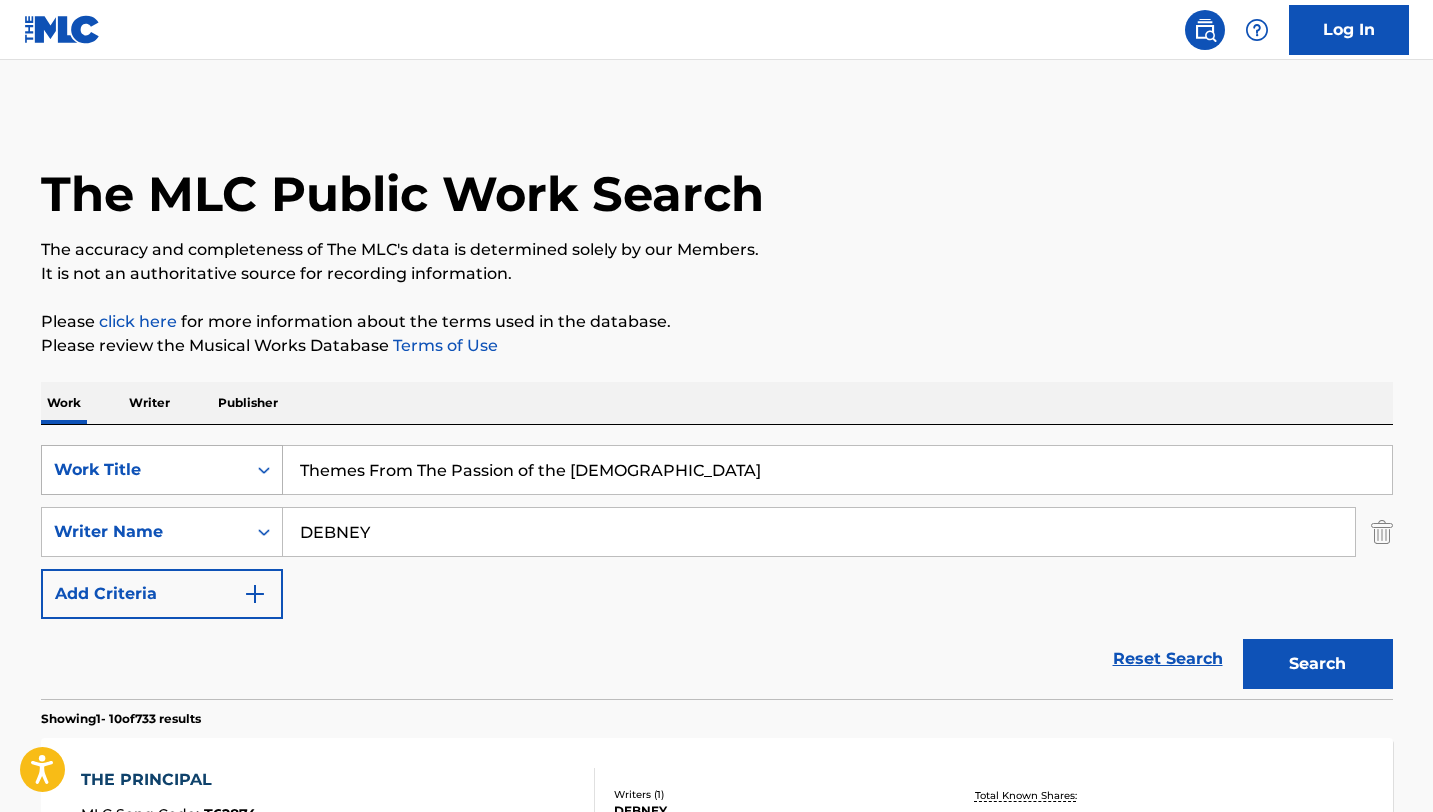 drag, startPoint x: 666, startPoint y: 473, endPoint x: 223, endPoint y: 476, distance: 443.01016 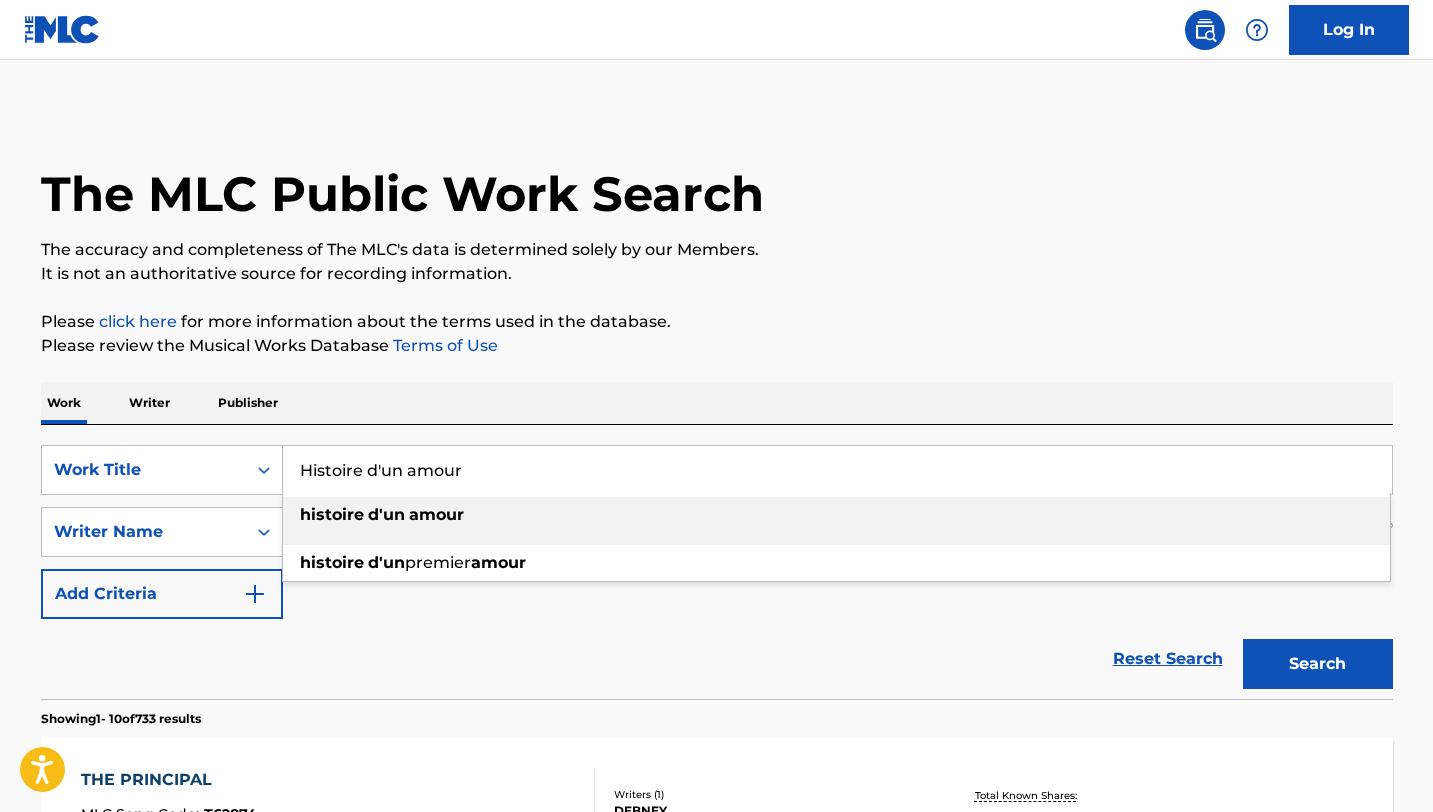 type on "Histoire d'un amour" 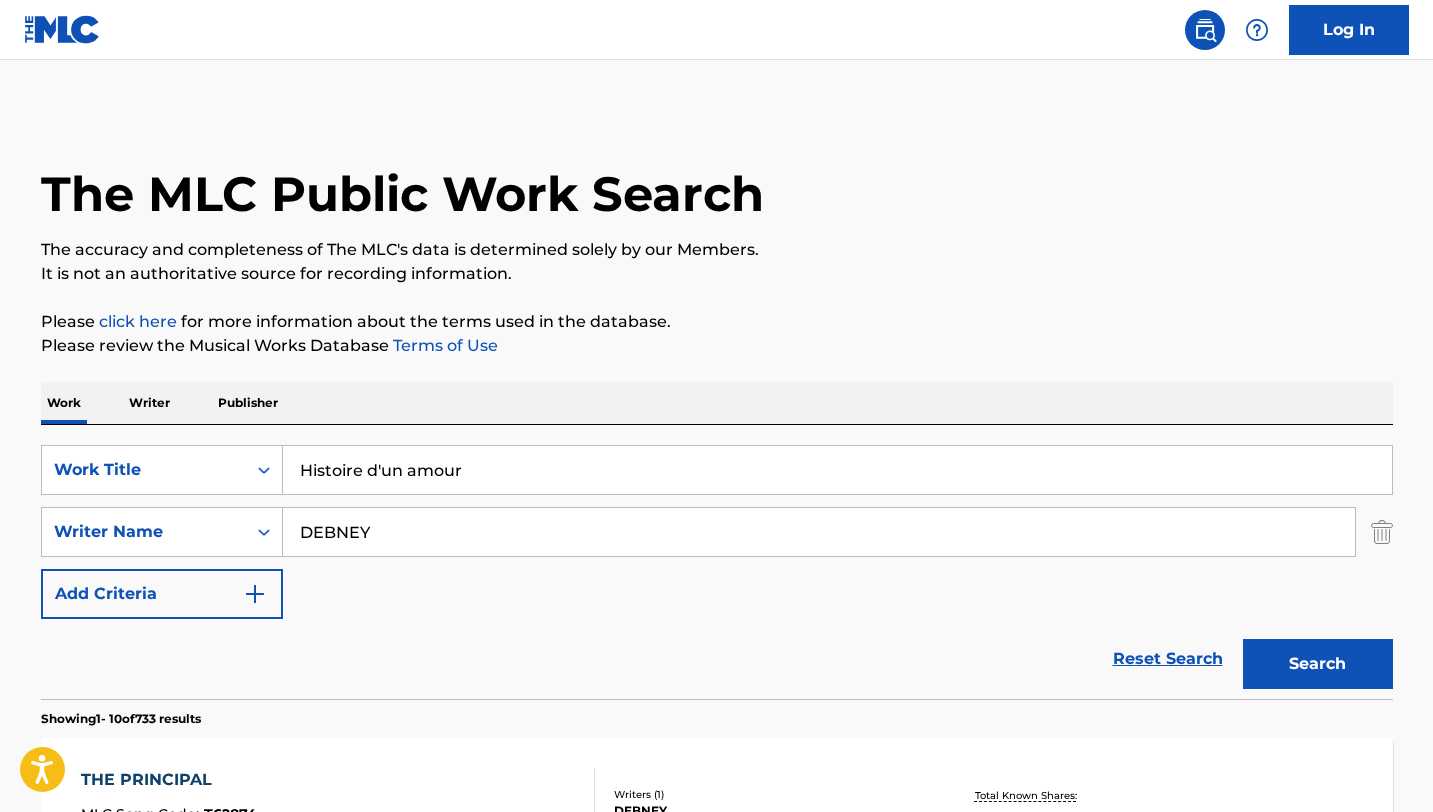 drag, startPoint x: 522, startPoint y: 540, endPoint x: 291, endPoint y: 535, distance: 231.05411 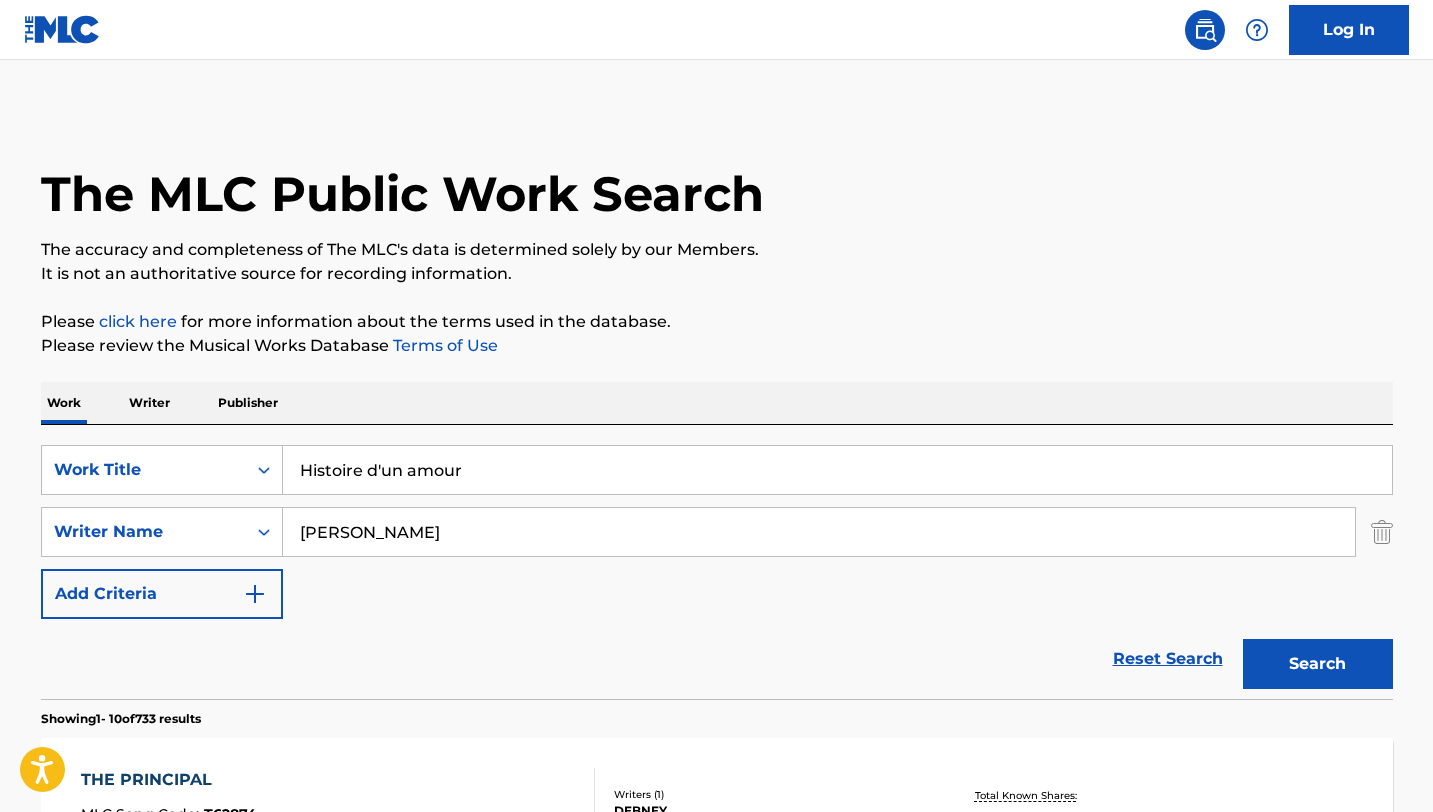 type on "[PERSON_NAME]" 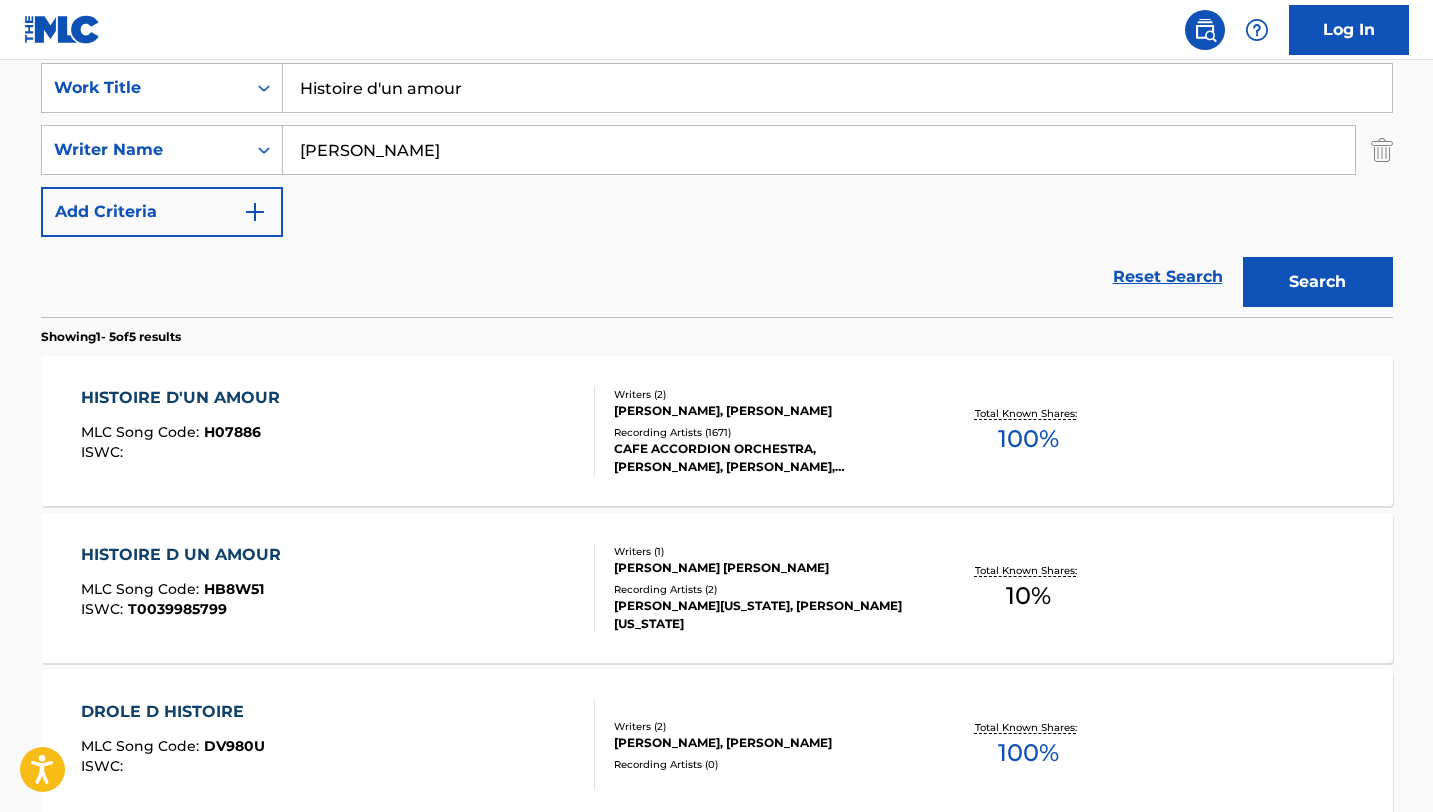 scroll, scrollTop: 384, scrollLeft: 0, axis: vertical 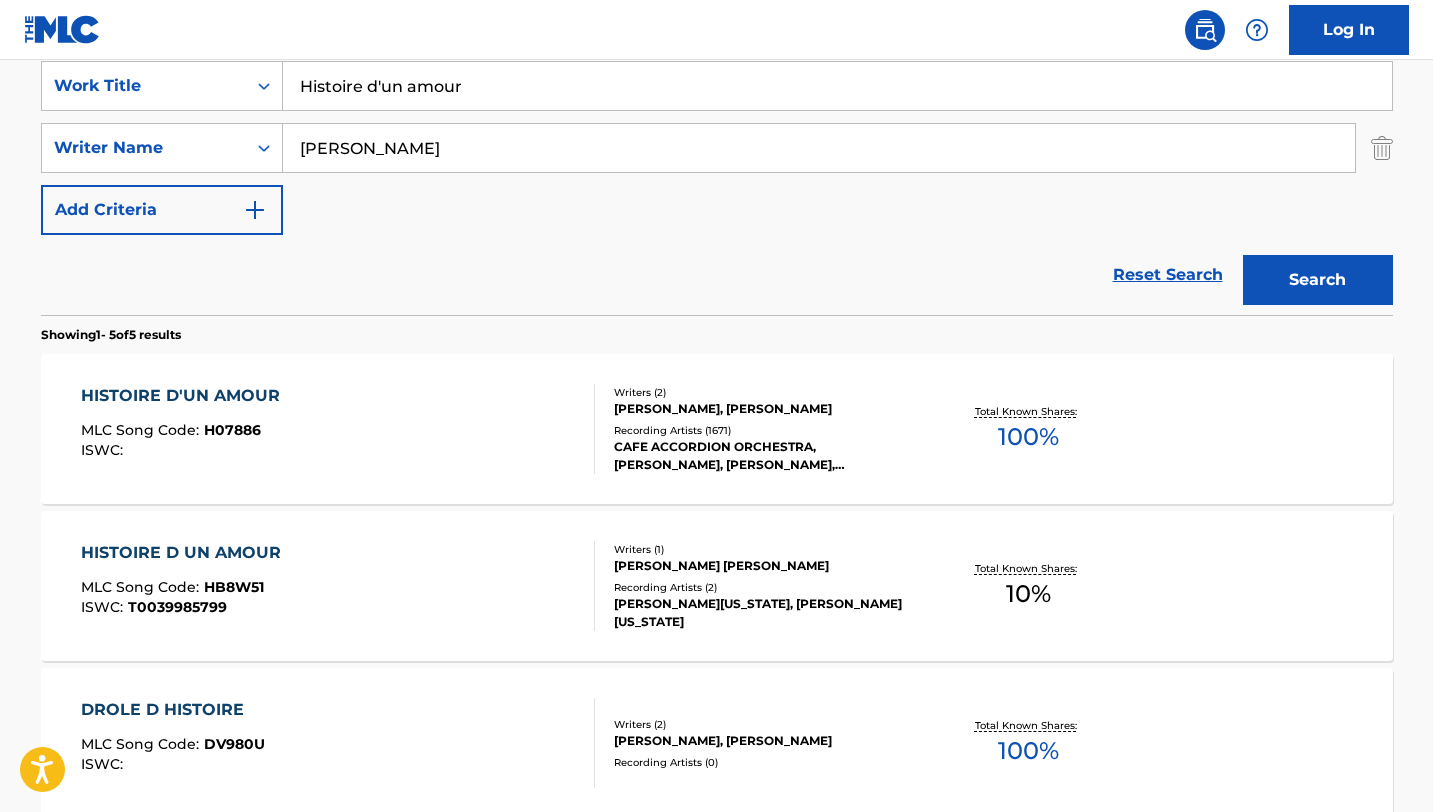 click on "HISTOIRE D'UN AMOUR MLC Song Code : H07886 ISWC :" at bounding box center (338, 429) 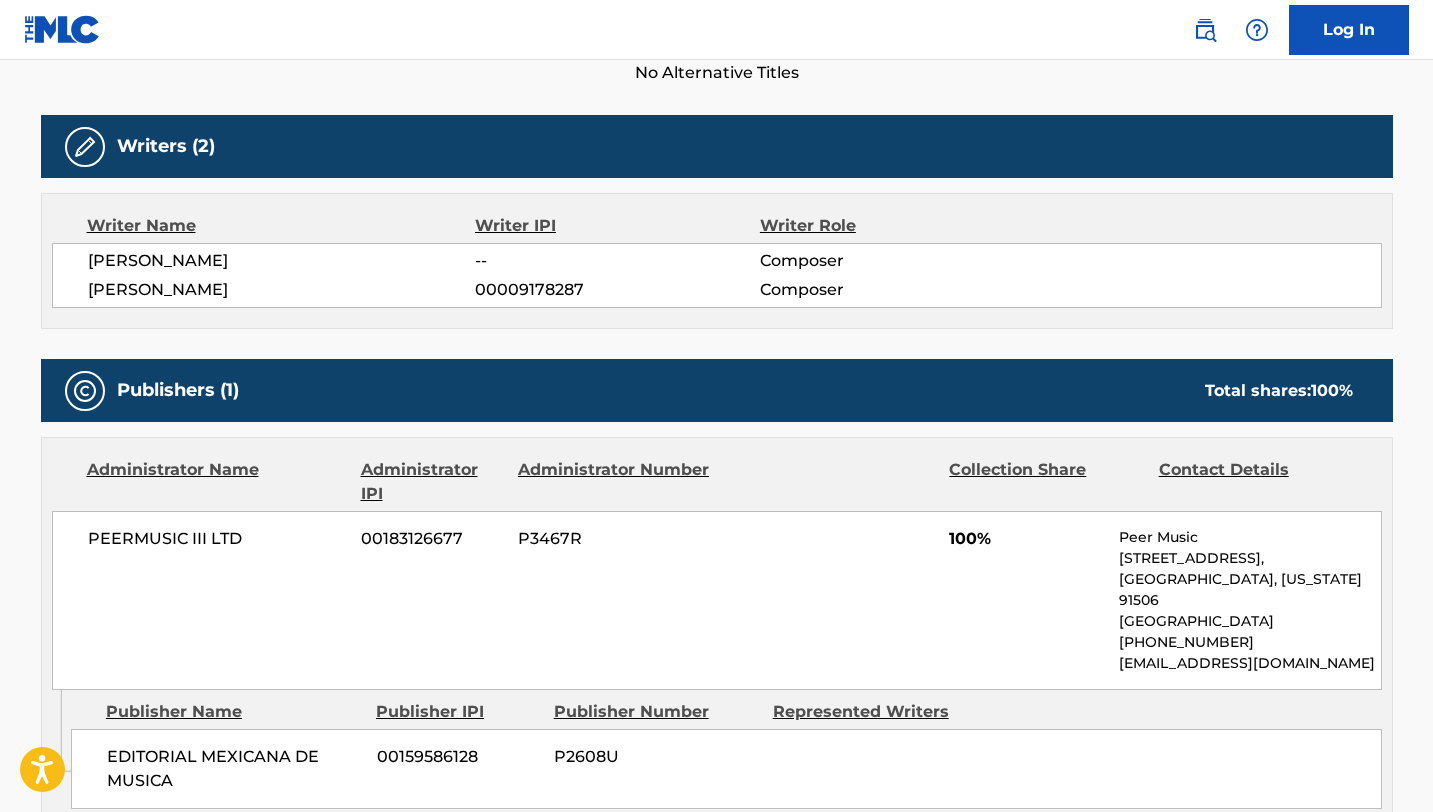 scroll, scrollTop: 680, scrollLeft: 0, axis: vertical 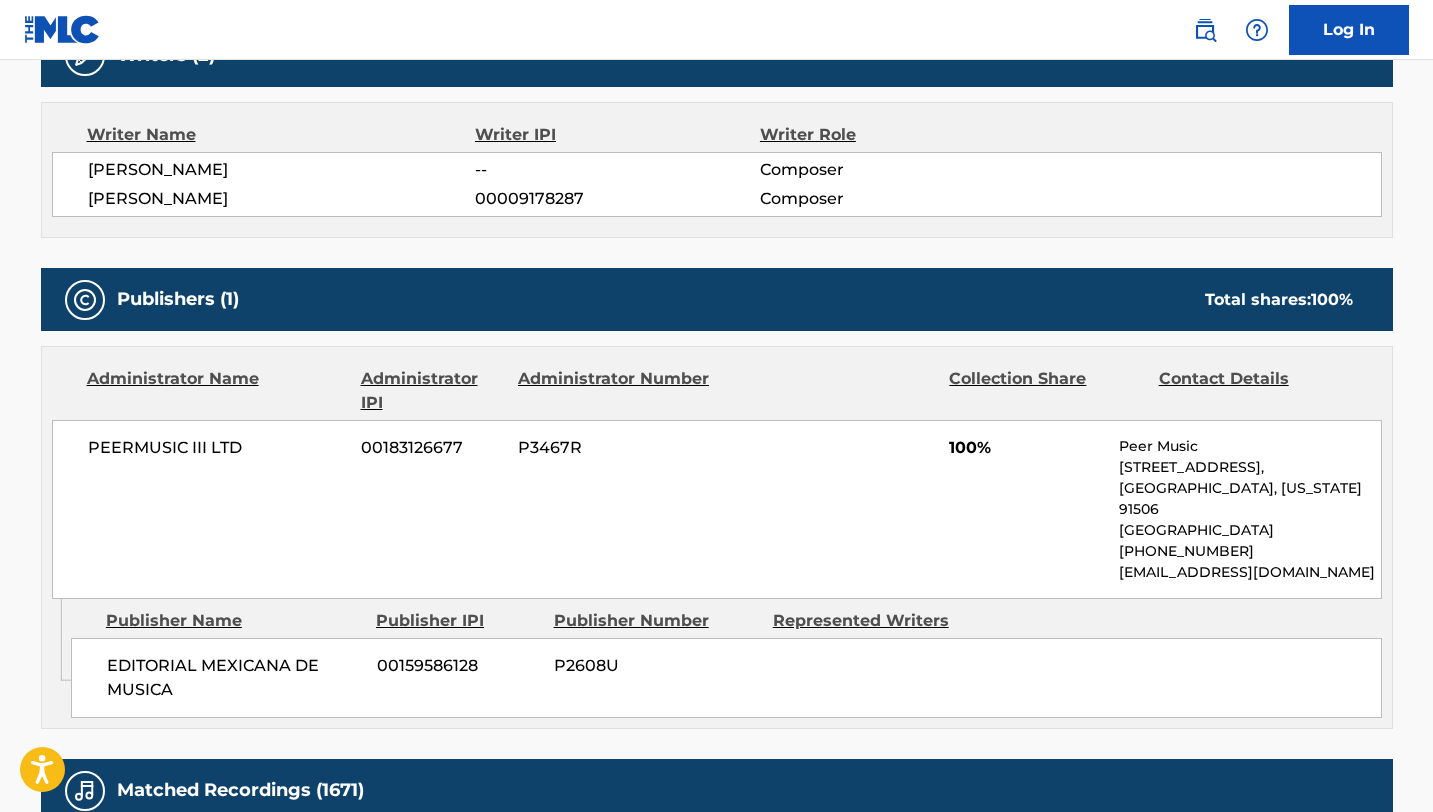 drag, startPoint x: 315, startPoint y: 204, endPoint x: 82, endPoint y: 203, distance: 233.00215 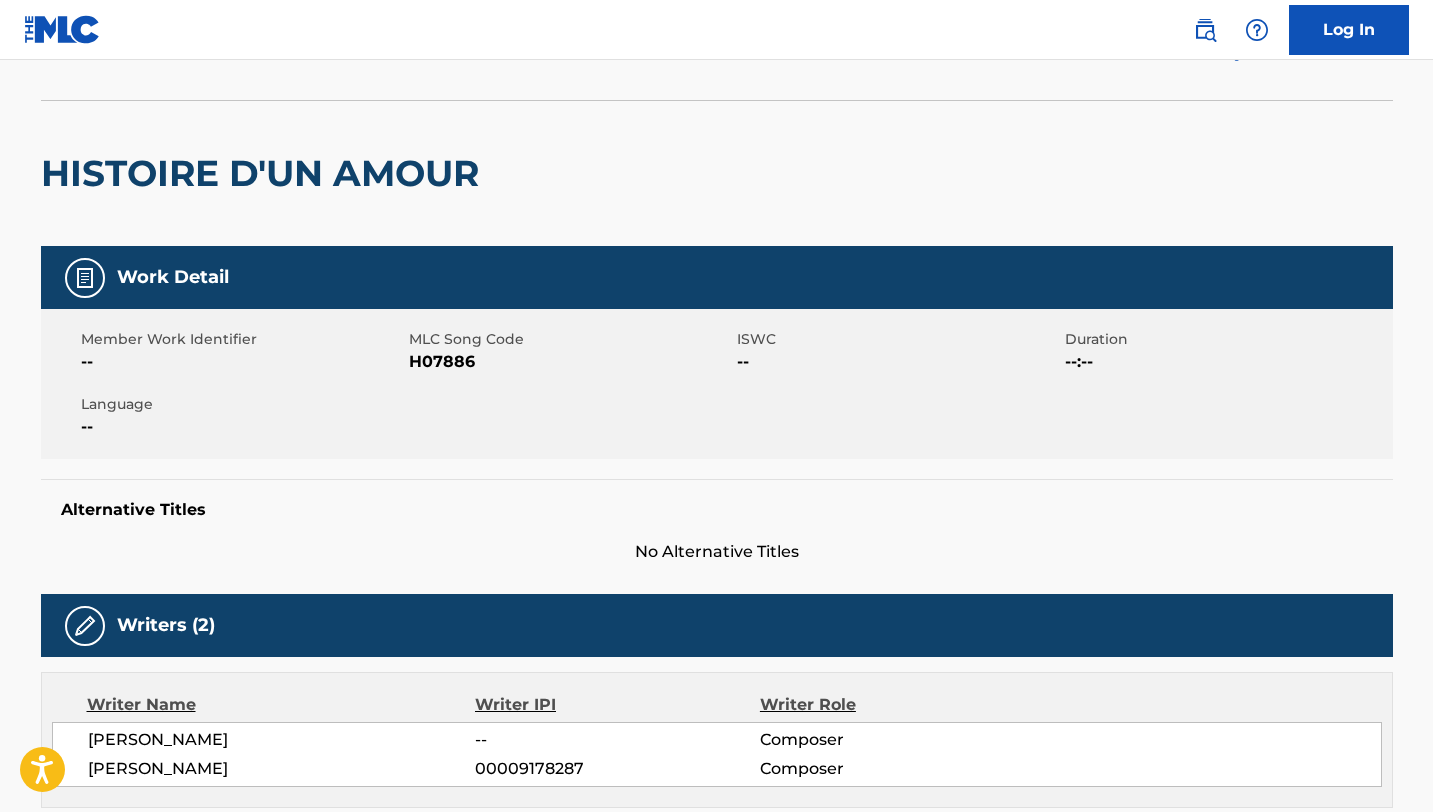 scroll, scrollTop: 0, scrollLeft: 0, axis: both 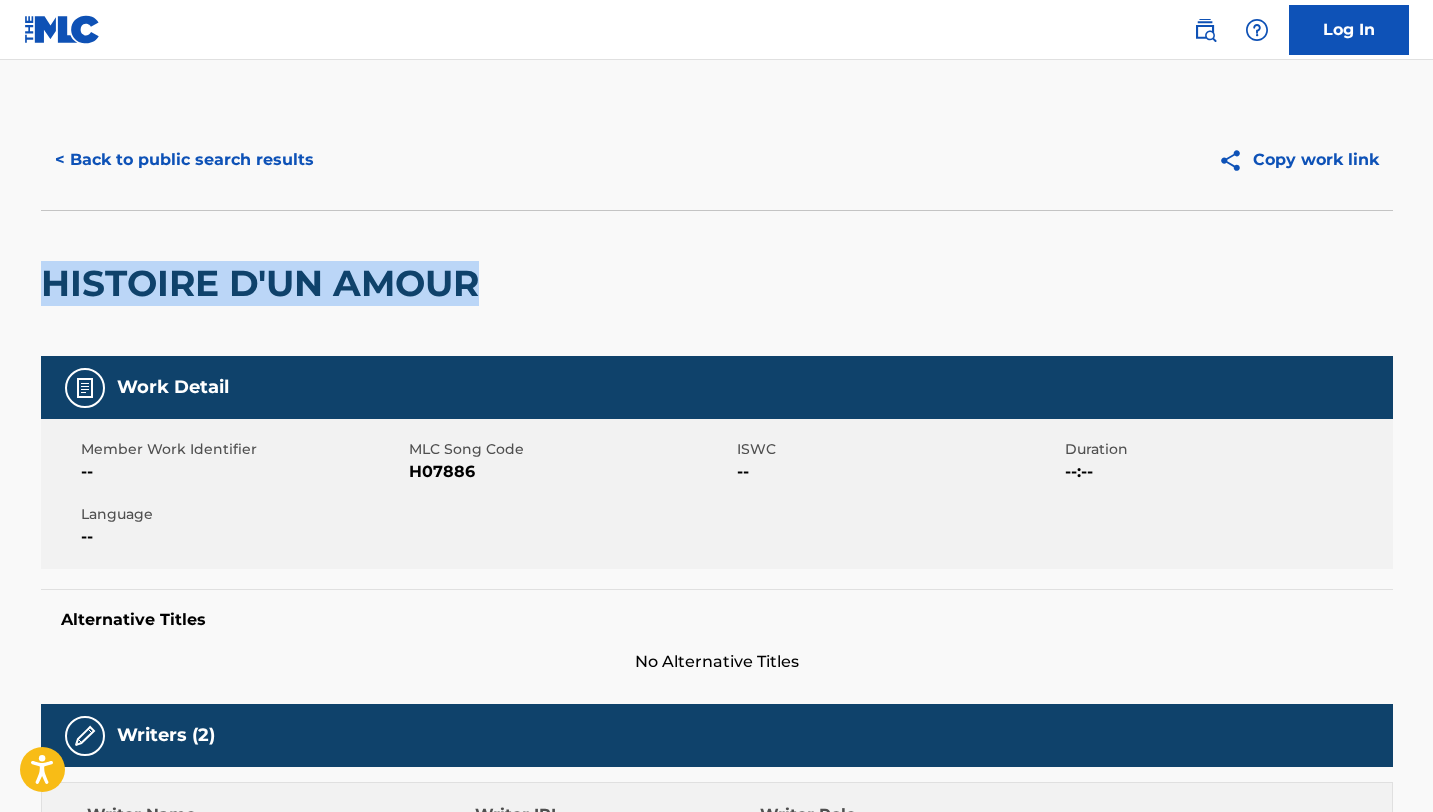 drag, startPoint x: 478, startPoint y: 291, endPoint x: 35, endPoint y: 270, distance: 443.49747 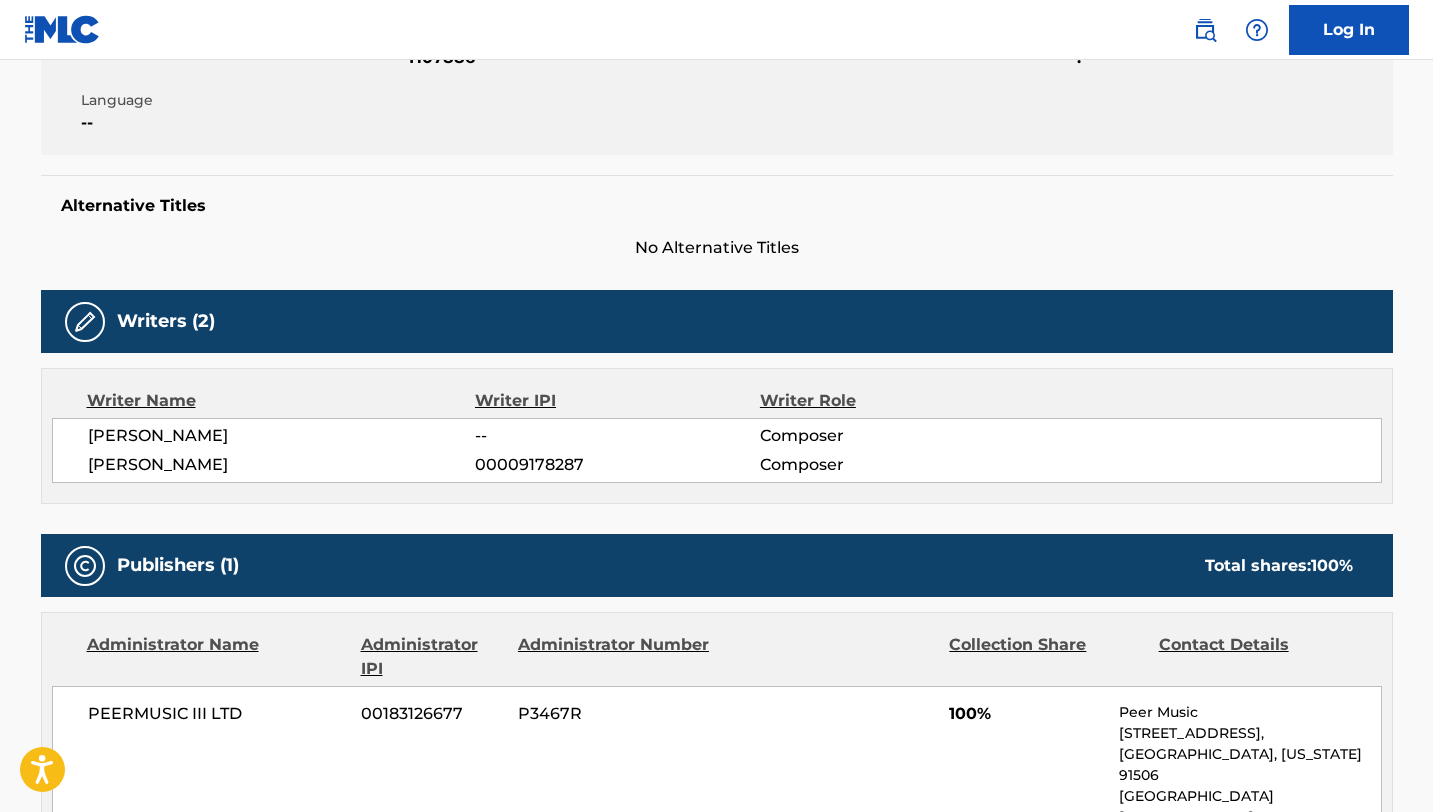 scroll, scrollTop: 435, scrollLeft: 0, axis: vertical 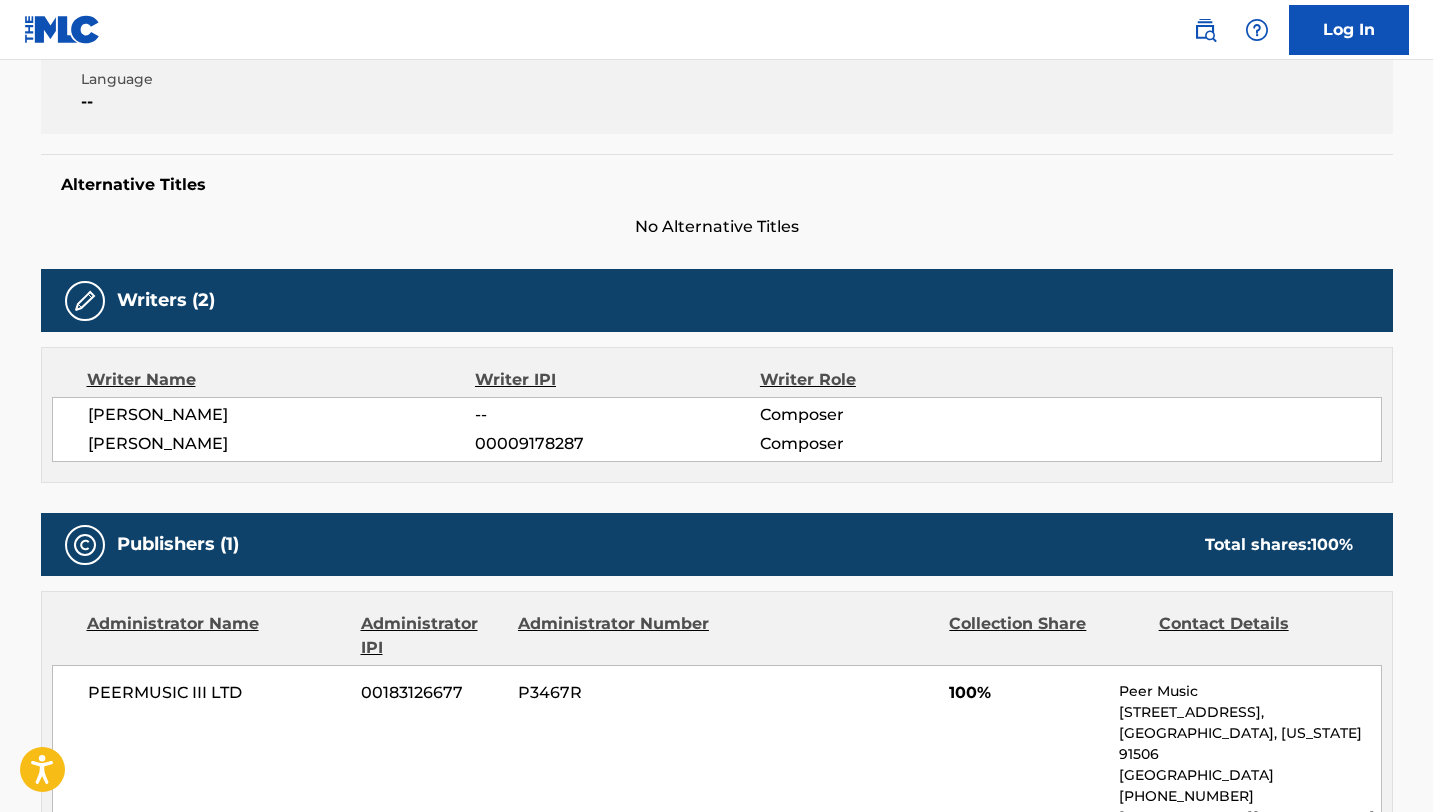 drag, startPoint x: 310, startPoint y: 442, endPoint x: 211, endPoint y: 438, distance: 99.08077 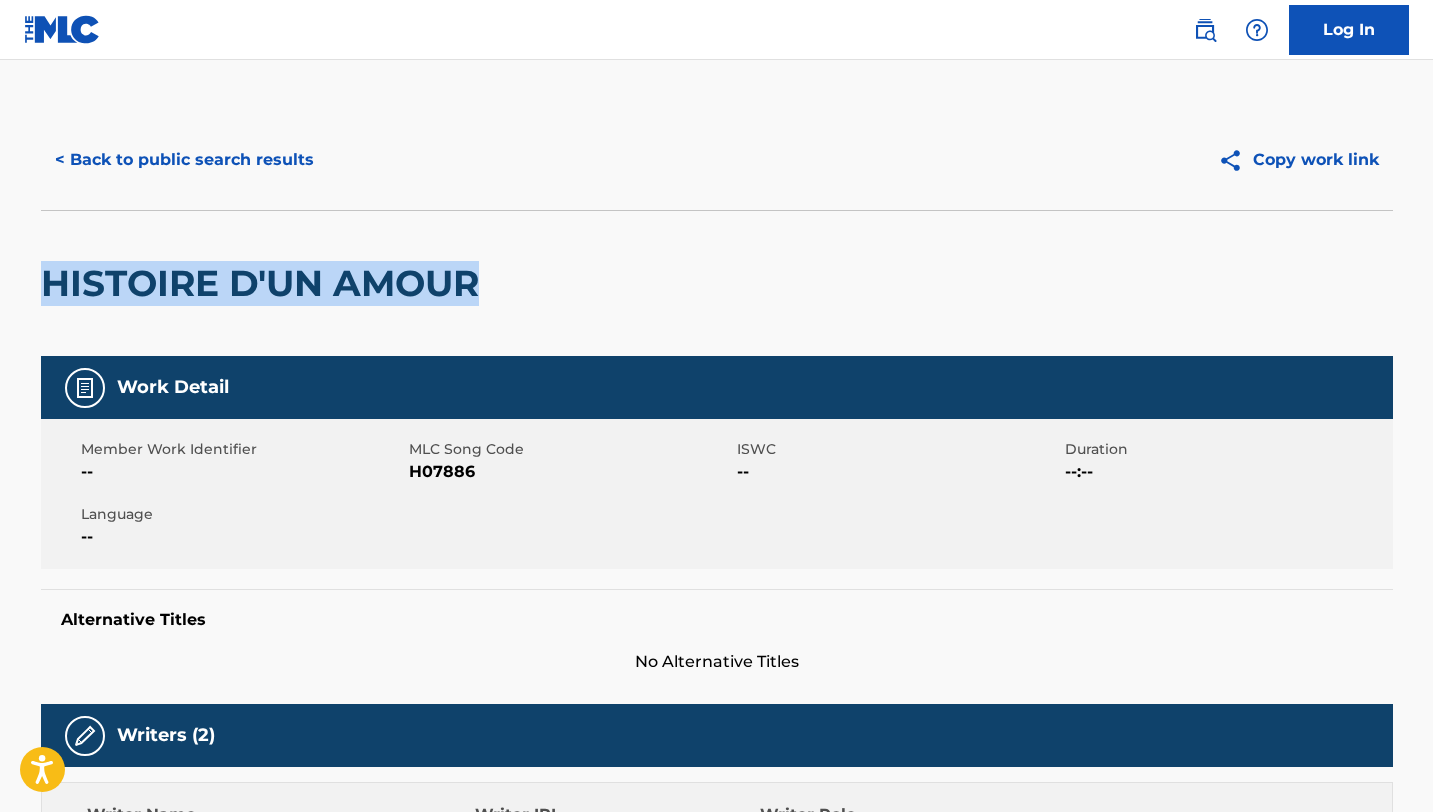 click on "< Back to public search results" at bounding box center (184, 160) 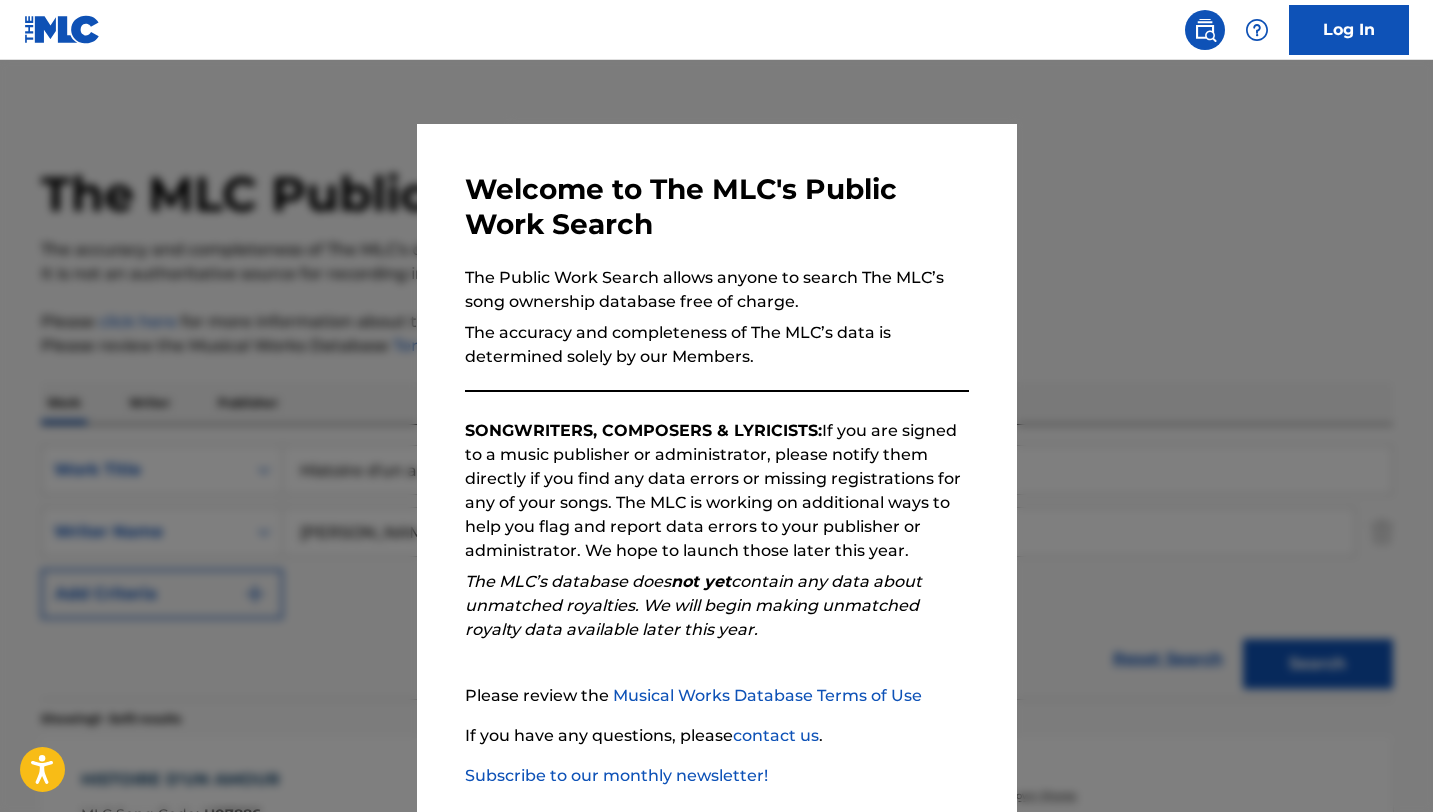 scroll, scrollTop: 384, scrollLeft: 0, axis: vertical 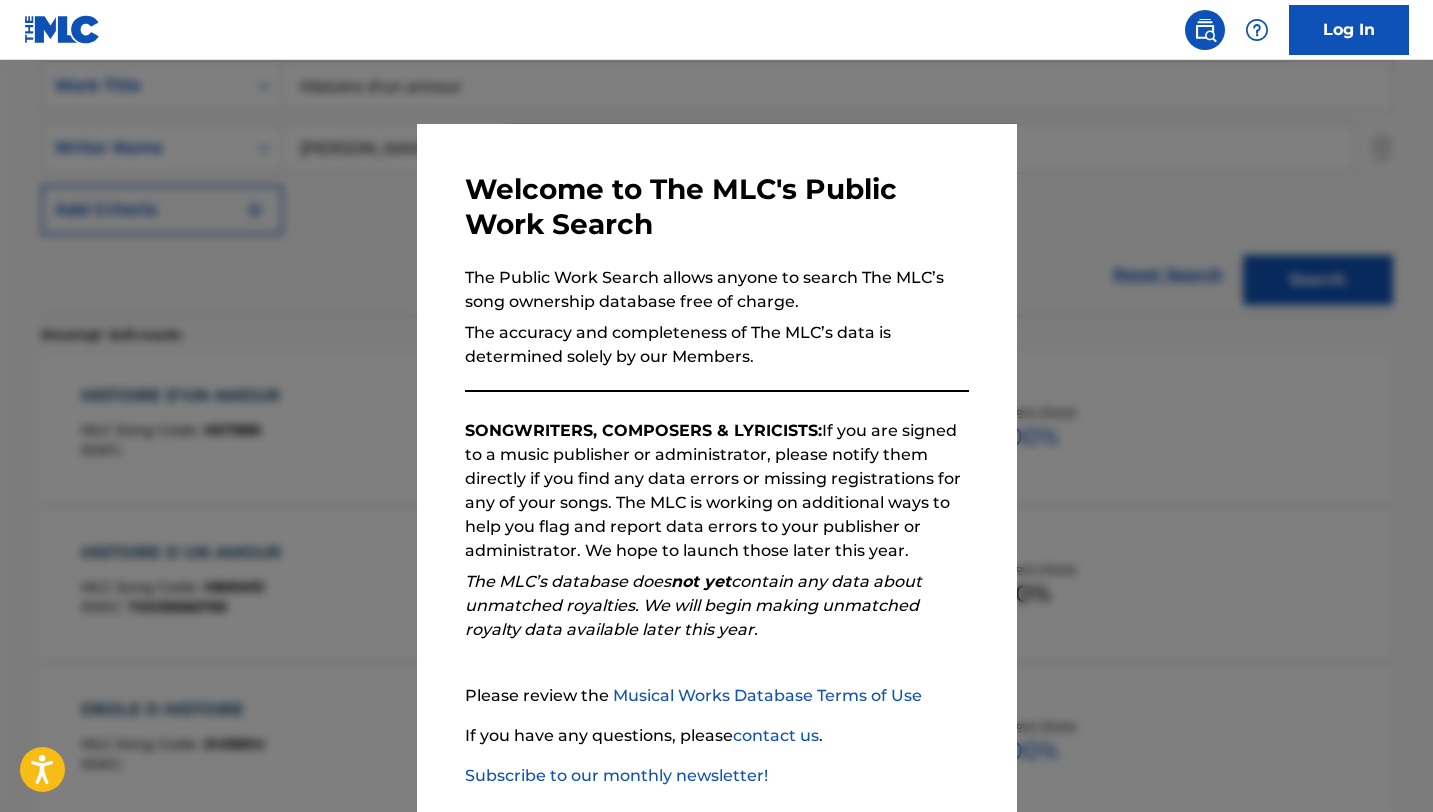 click at bounding box center (716, 466) 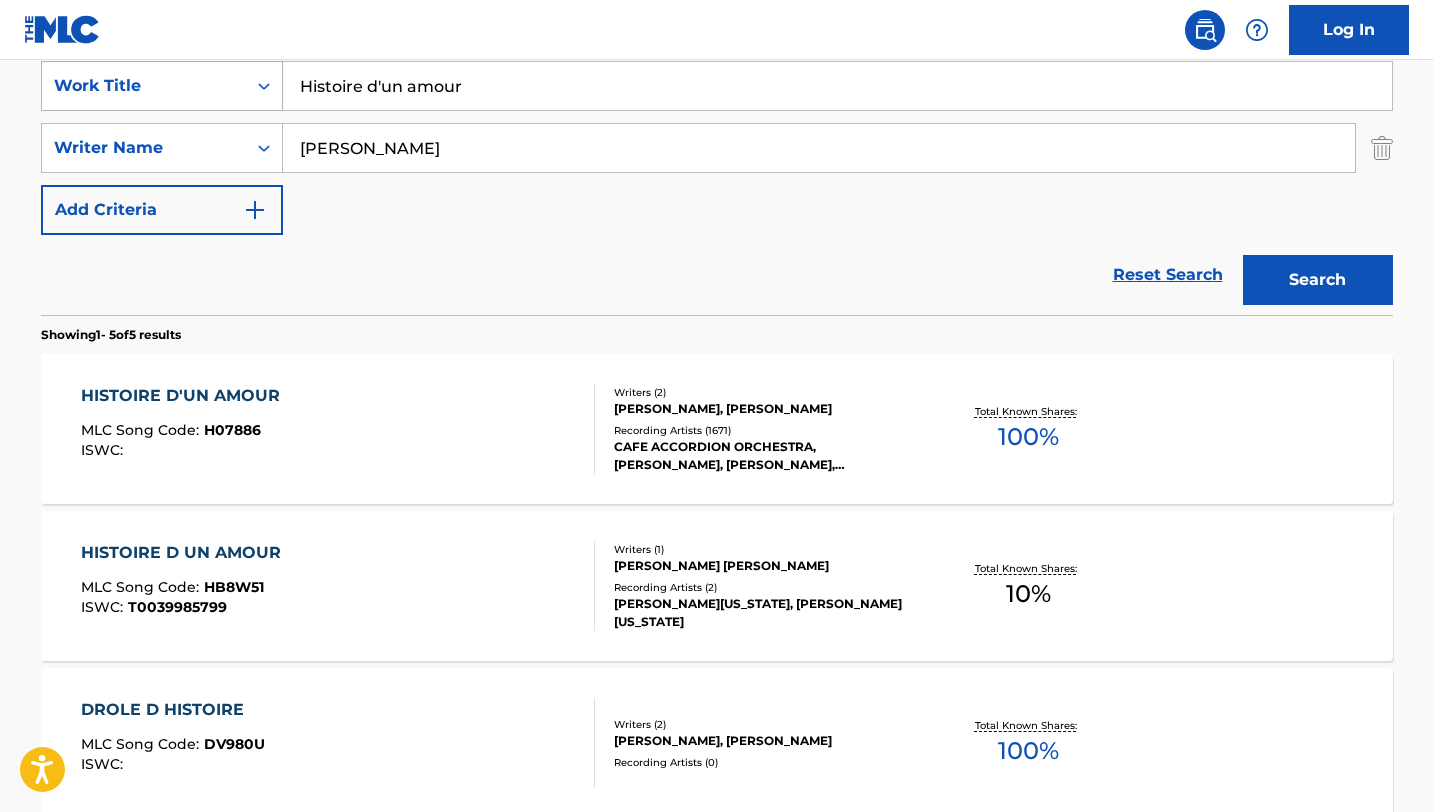 drag, startPoint x: 482, startPoint y: 99, endPoint x: 169, endPoint y: 77, distance: 313.77222 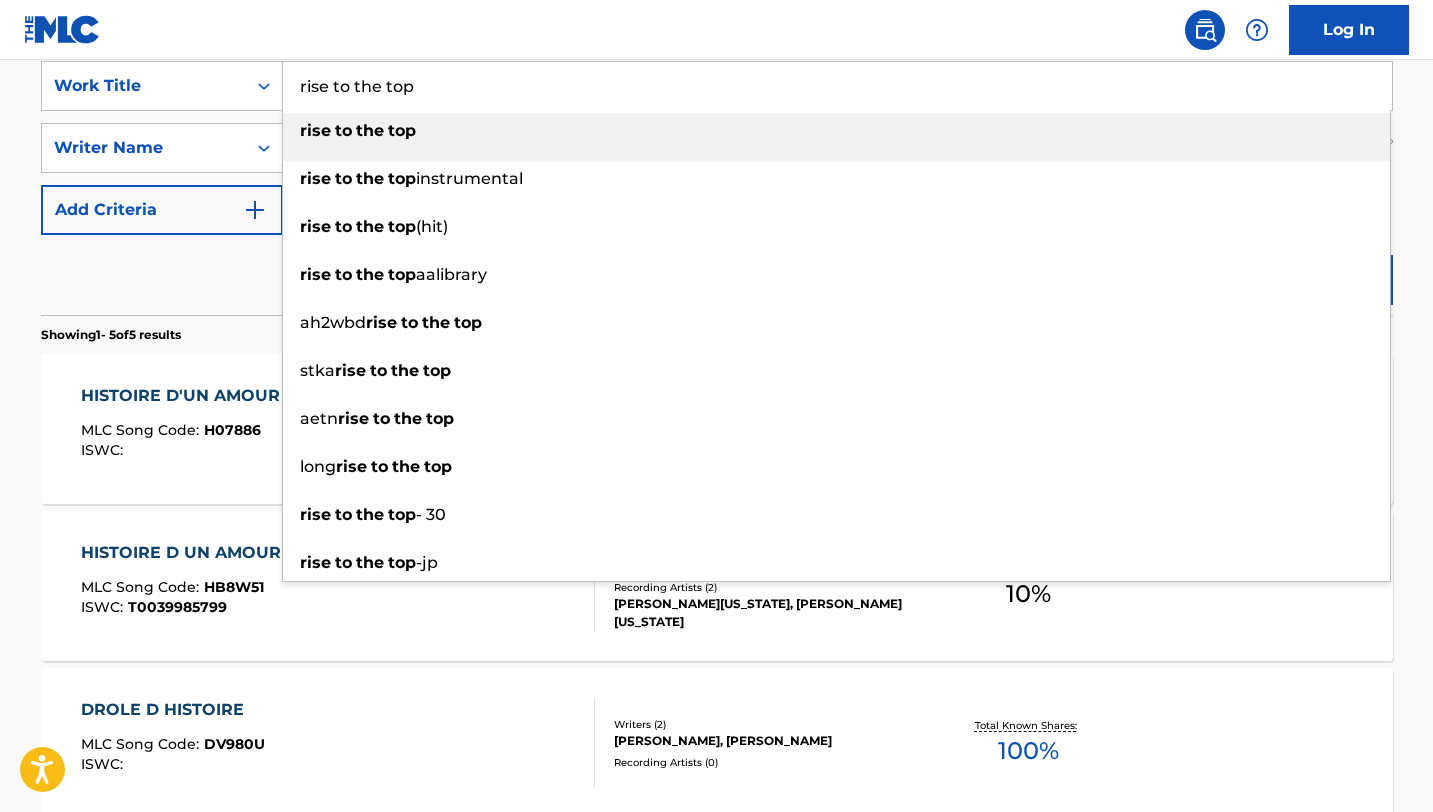 type on "rise to the top" 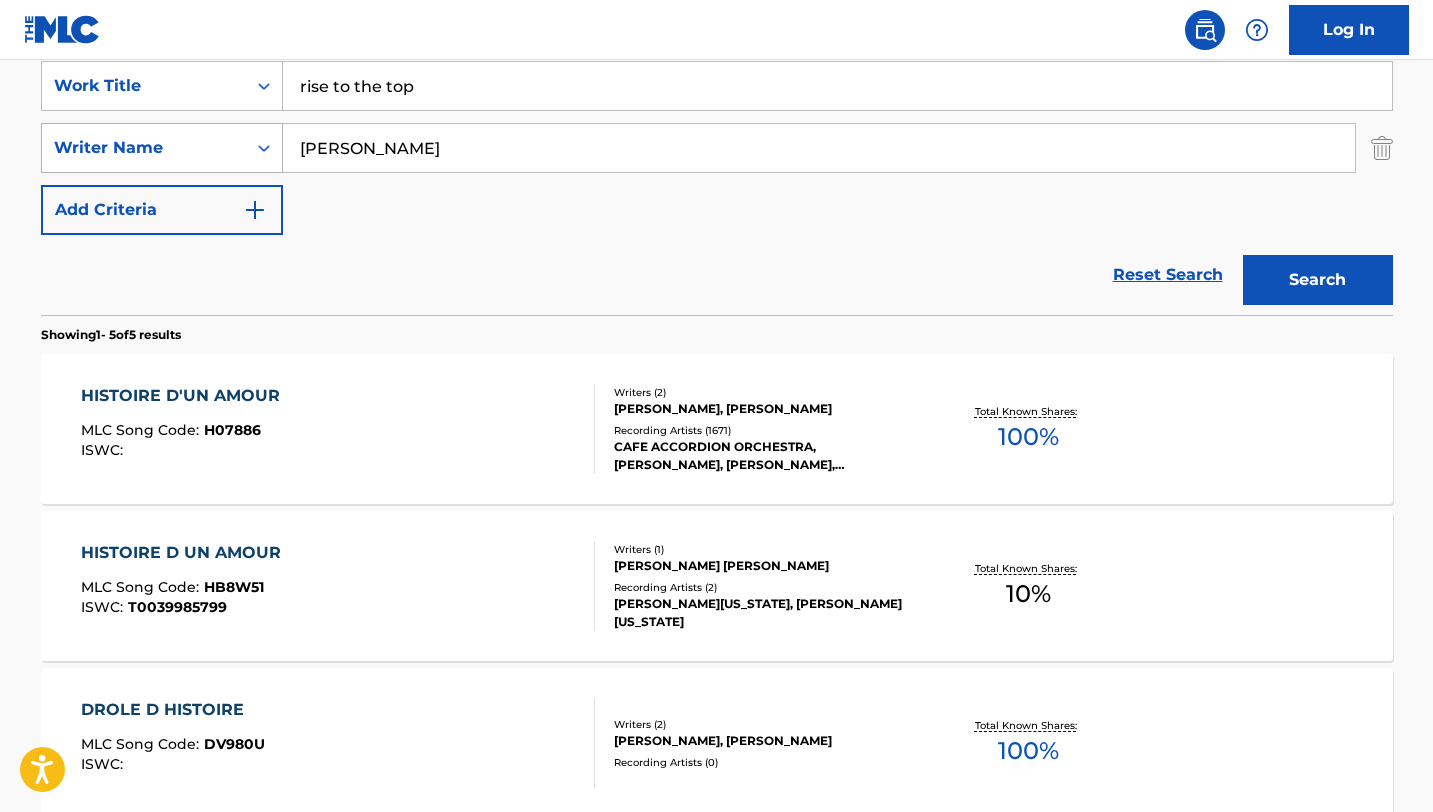 drag, startPoint x: 262, startPoint y: 149, endPoint x: 125, endPoint y: 138, distance: 137.4409 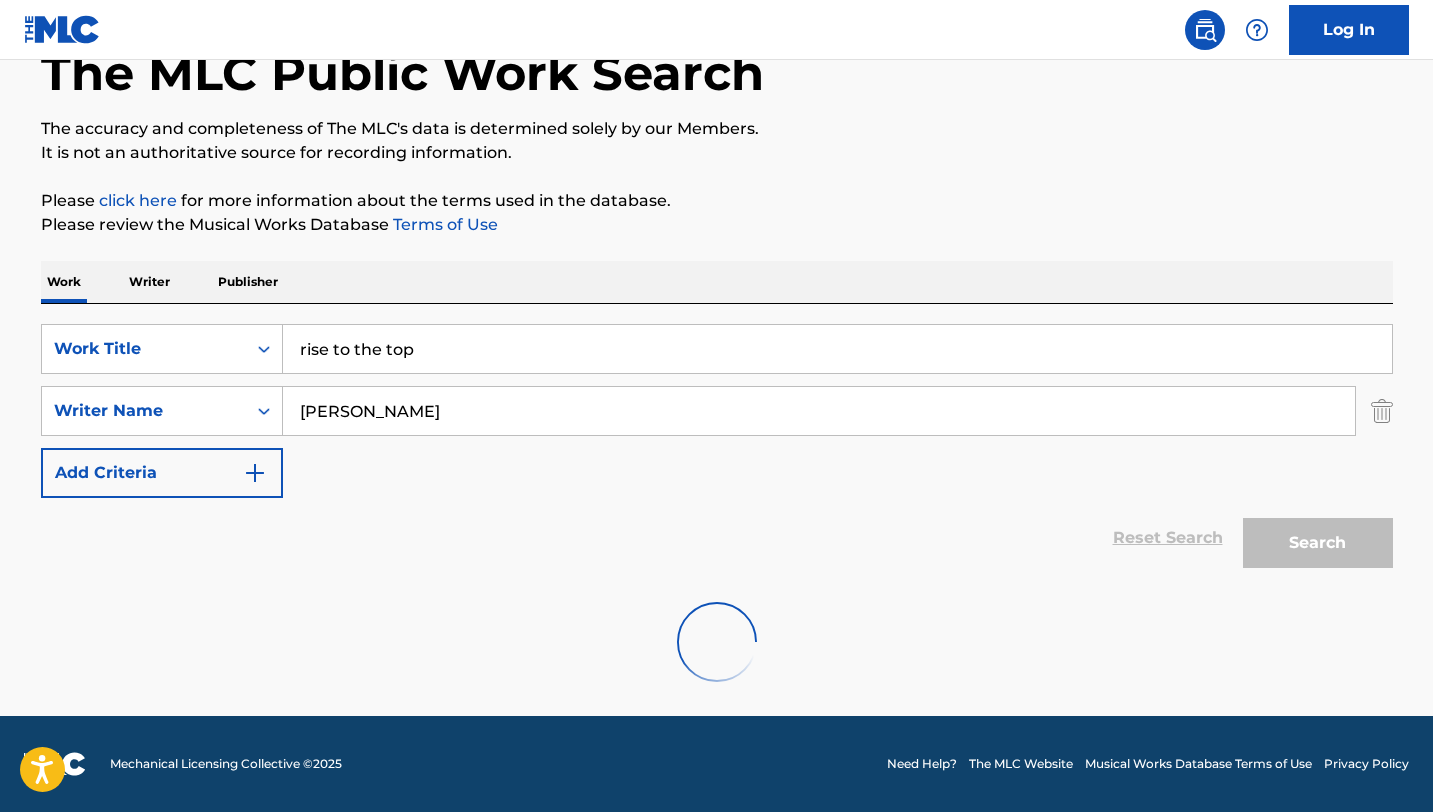 scroll, scrollTop: 384, scrollLeft: 0, axis: vertical 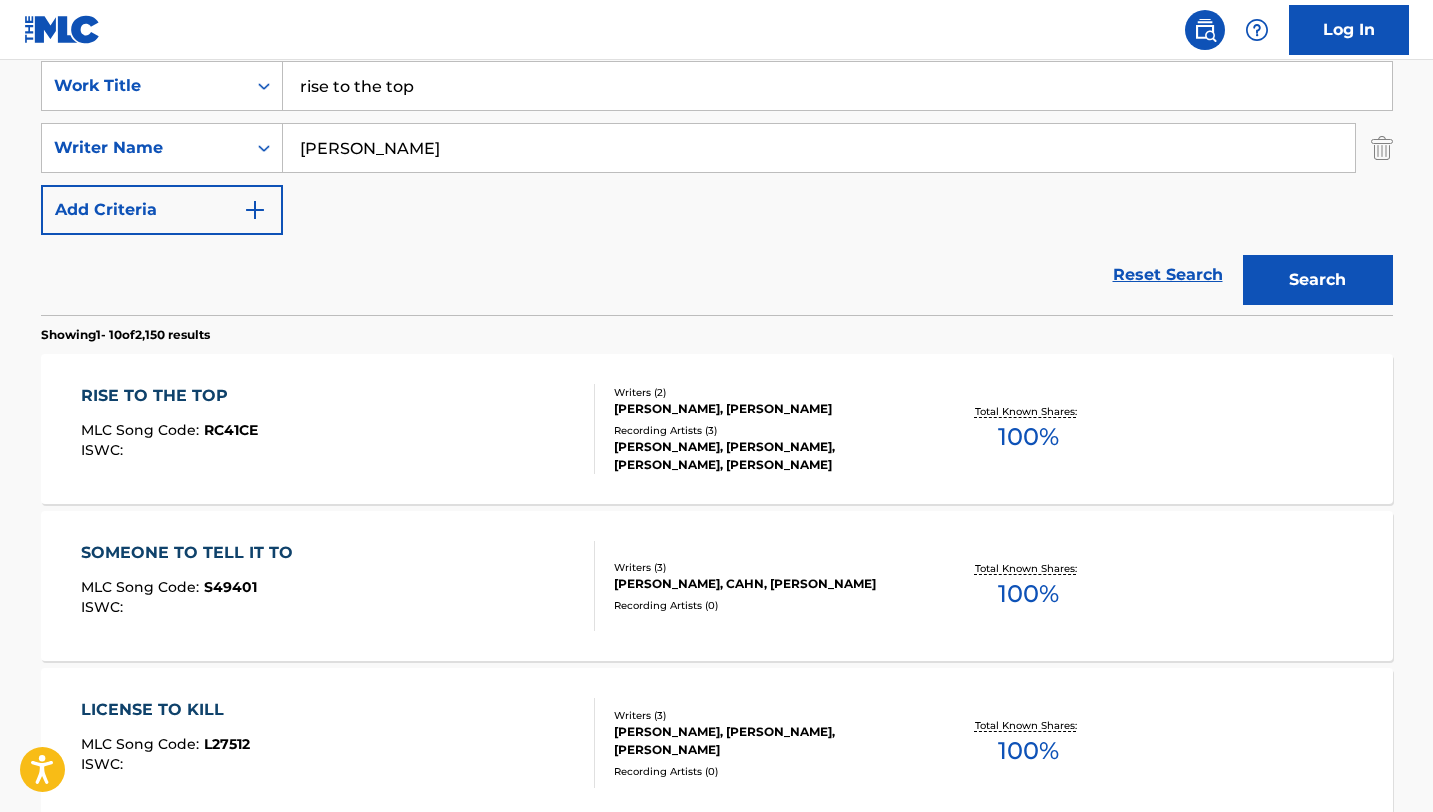click on "RISE TO THE TOP MLC Song Code : RC41CE ISWC :" at bounding box center (338, 429) 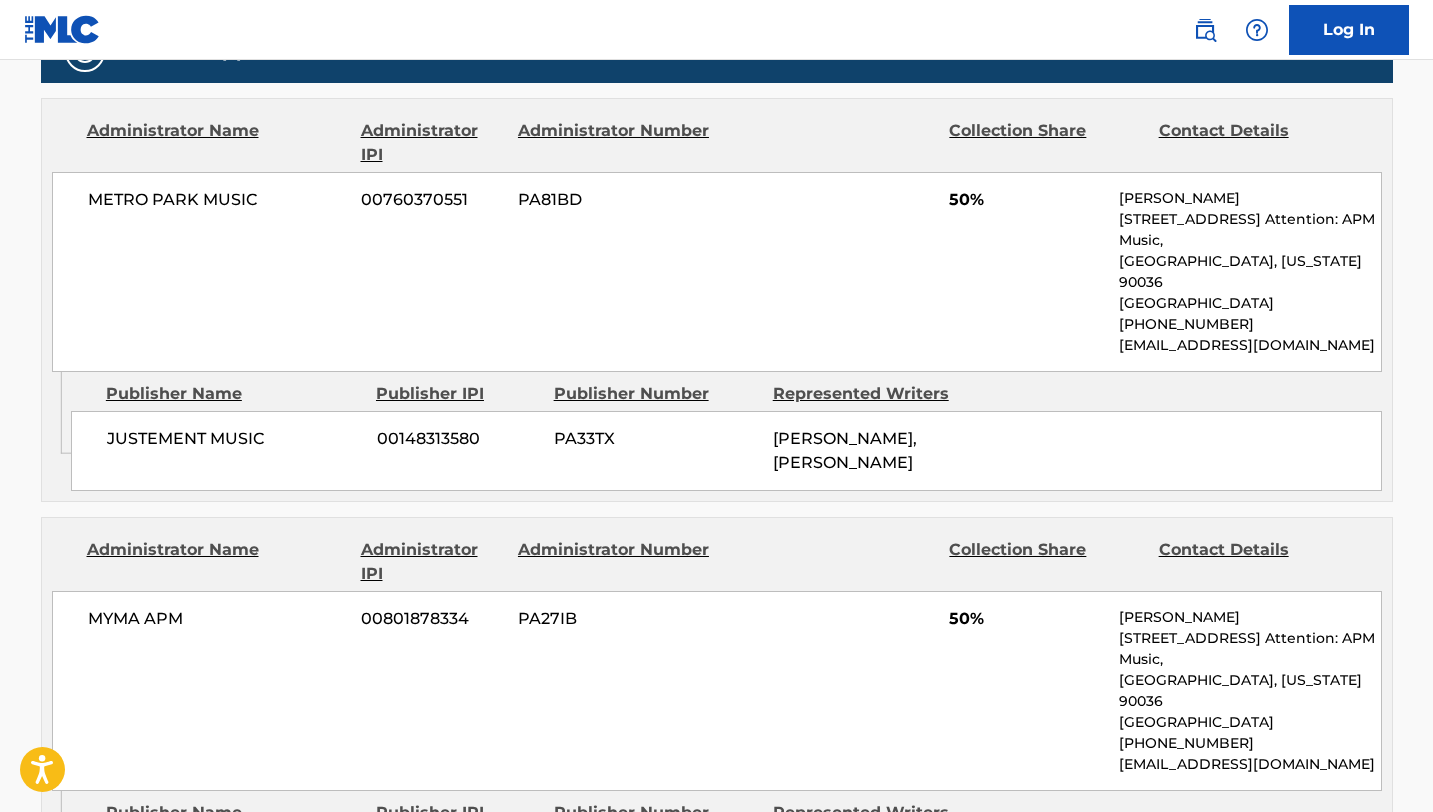 scroll, scrollTop: 888, scrollLeft: 0, axis: vertical 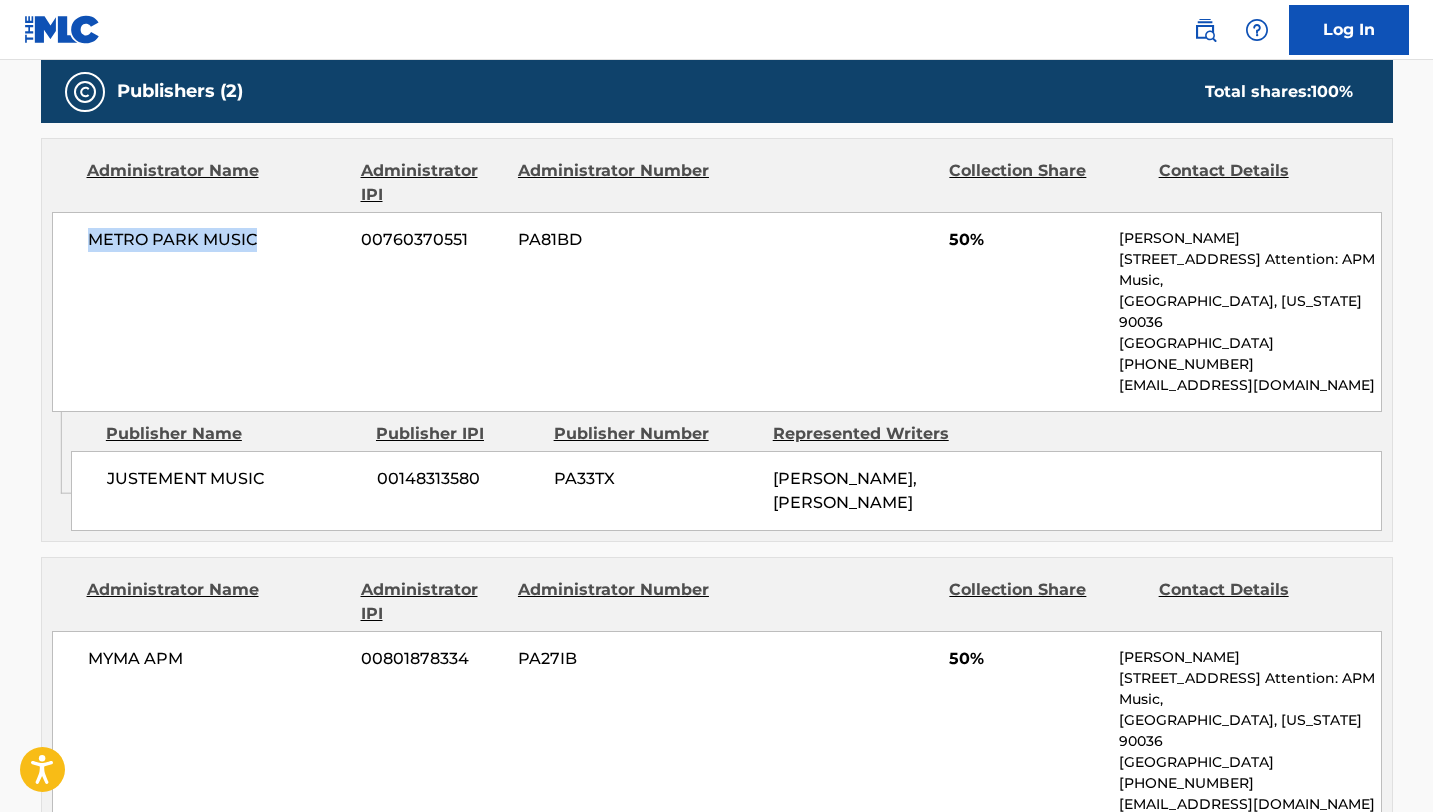 drag, startPoint x: 257, startPoint y: 236, endPoint x: 60, endPoint y: 233, distance: 197.02284 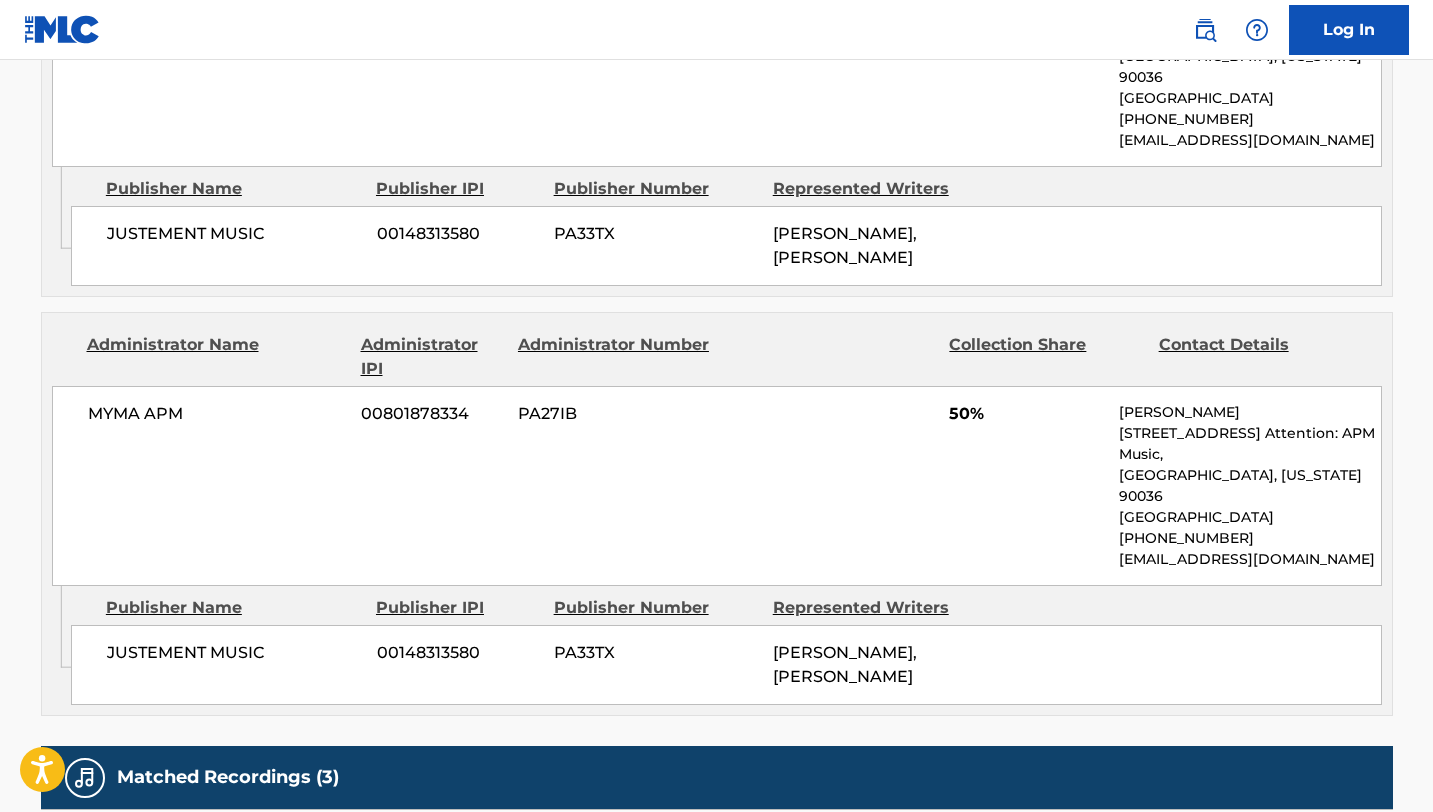 scroll, scrollTop: 1144, scrollLeft: 0, axis: vertical 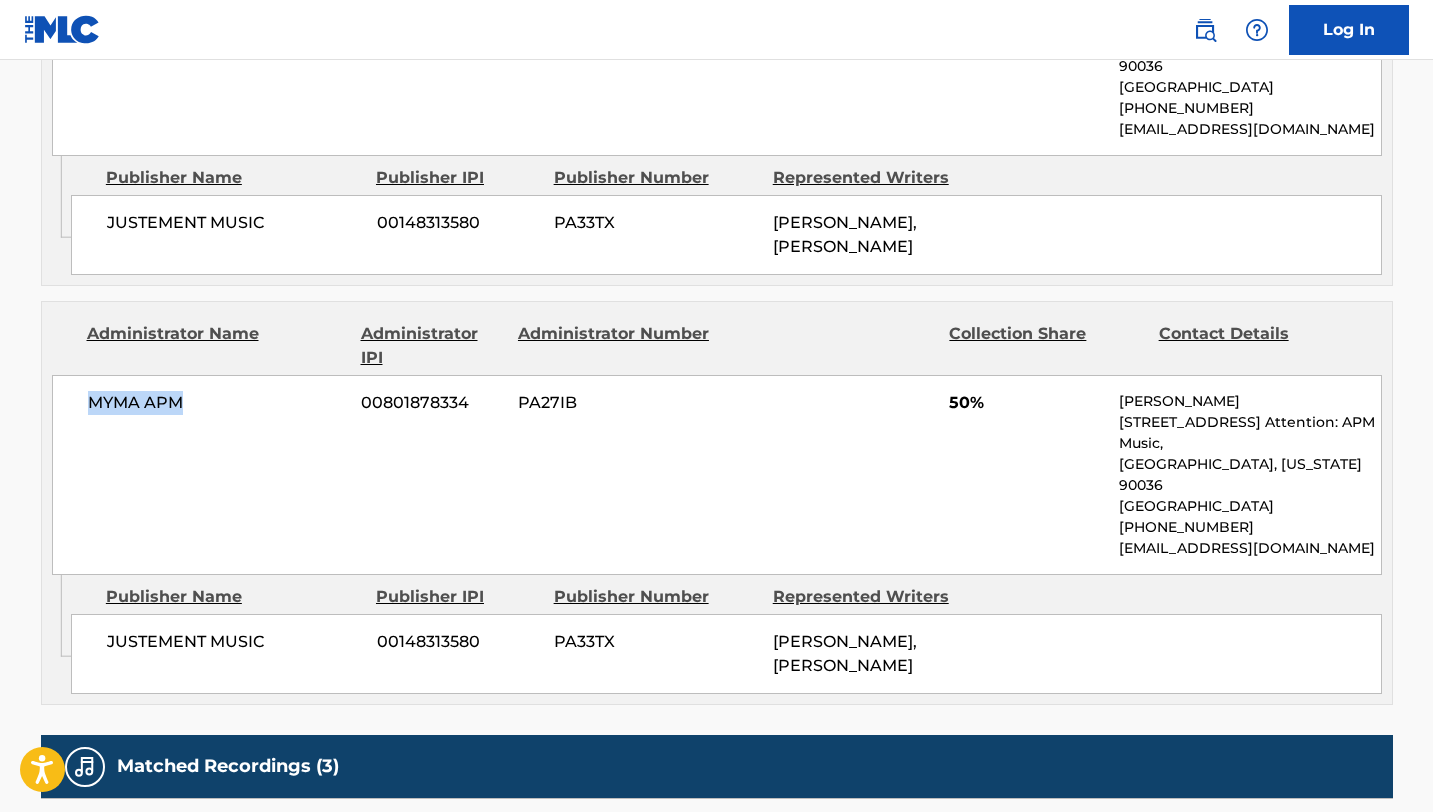 drag, startPoint x: 212, startPoint y: 382, endPoint x: 48, endPoint y: 377, distance: 164.0762 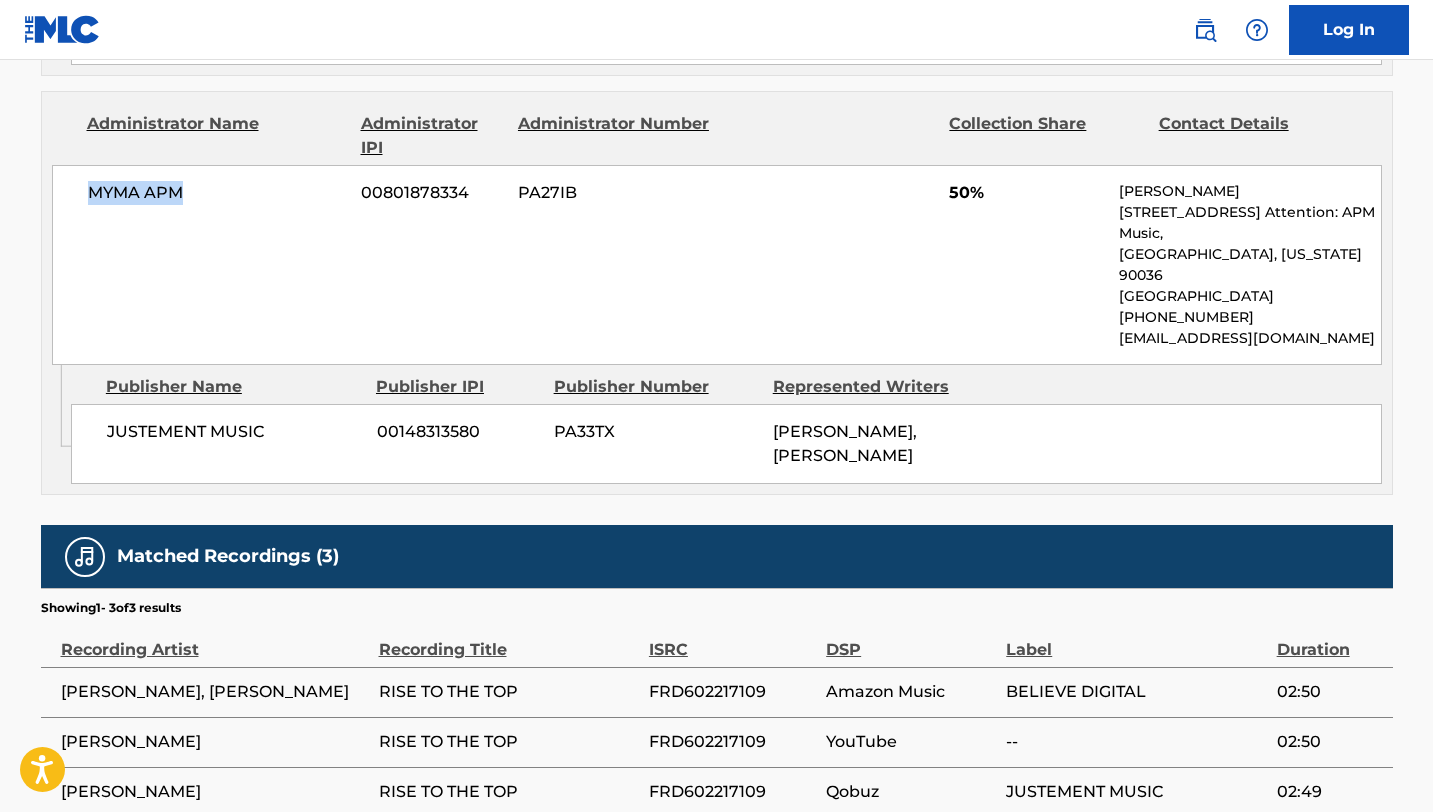 scroll, scrollTop: 1355, scrollLeft: 0, axis: vertical 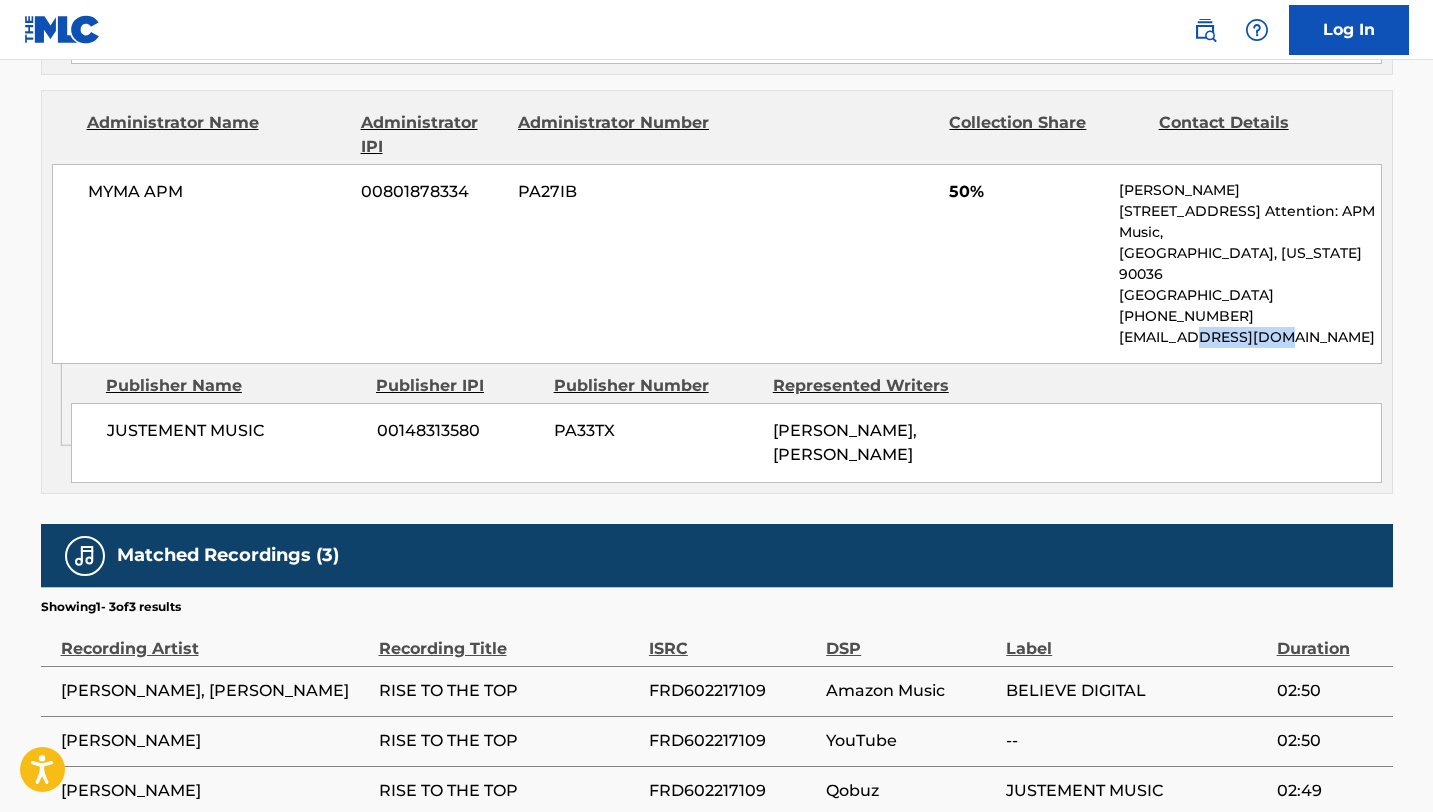 drag, startPoint x: 1311, startPoint y: 303, endPoint x: 1201, endPoint y: 296, distance: 110.2225 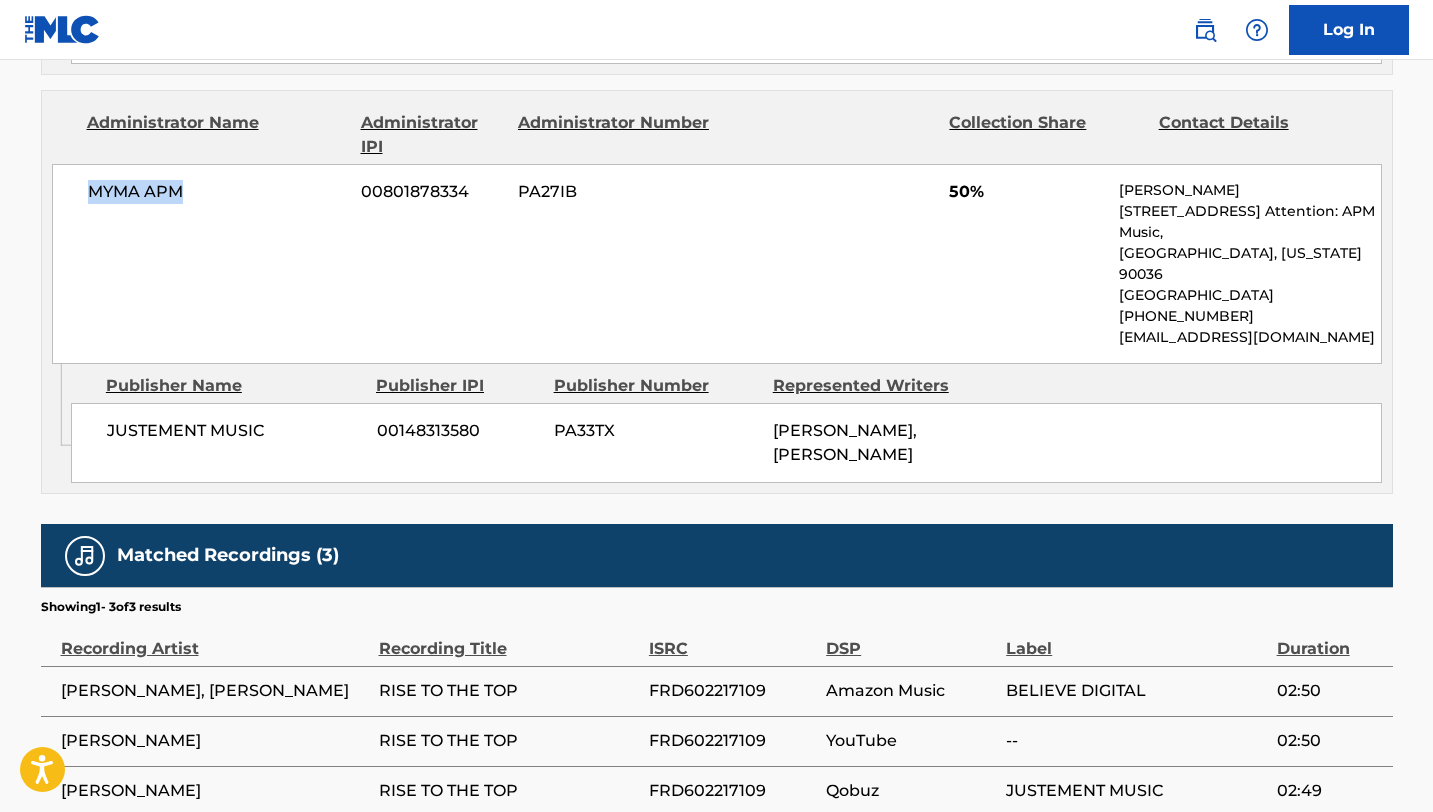 drag, startPoint x: 189, startPoint y: 168, endPoint x: 63, endPoint y: 166, distance: 126.01587 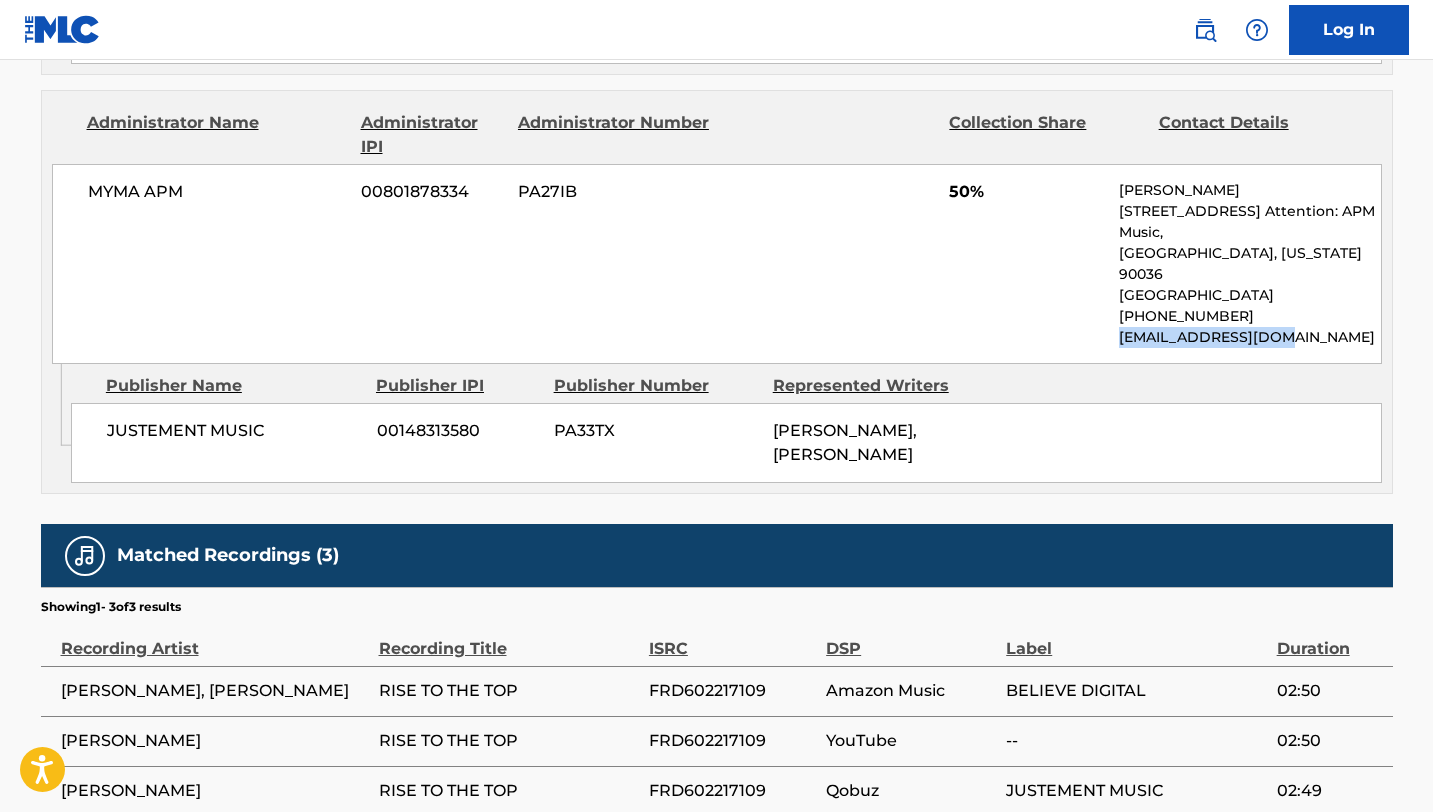 drag, startPoint x: 1316, startPoint y: 295, endPoint x: 1071, endPoint y: 295, distance: 245 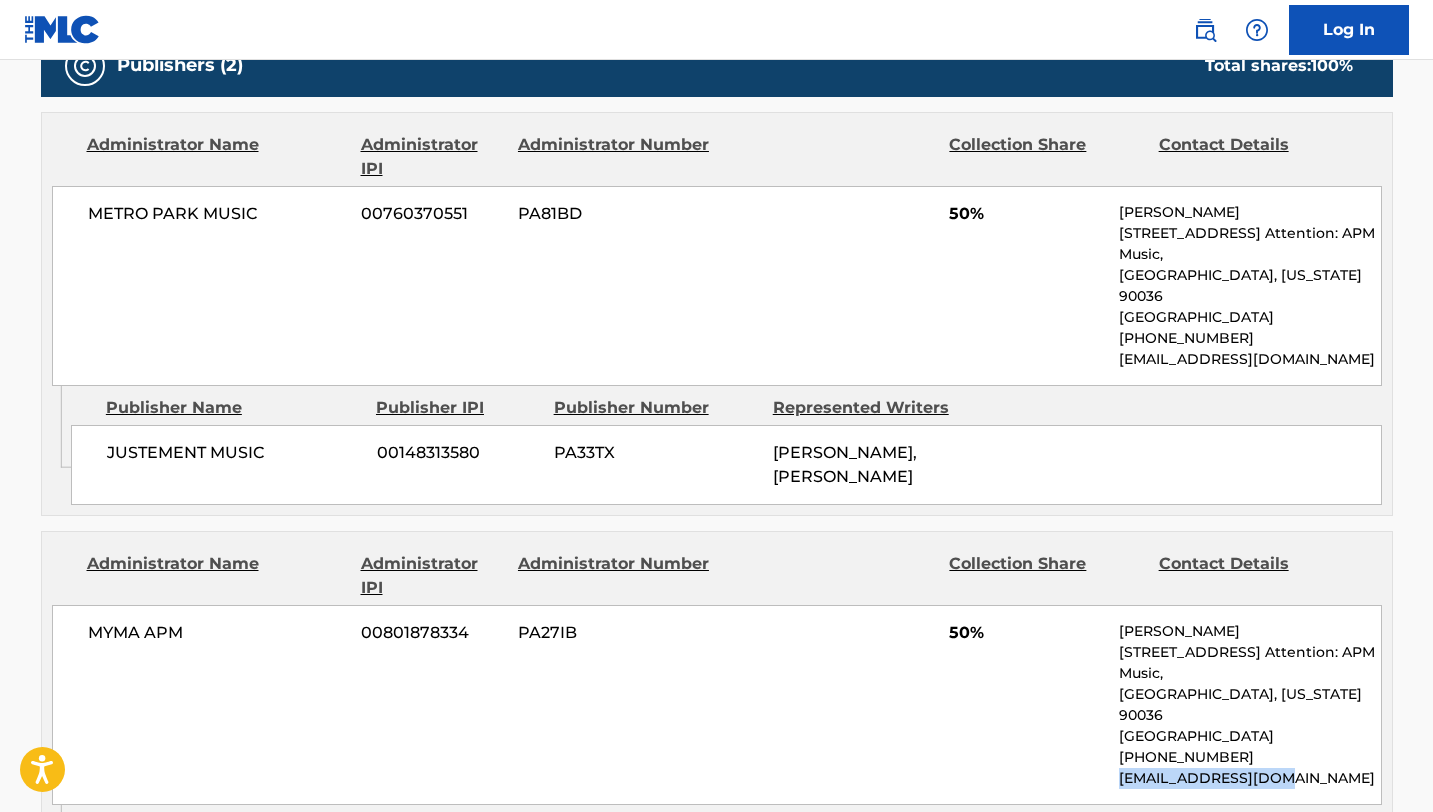 scroll, scrollTop: 846, scrollLeft: 0, axis: vertical 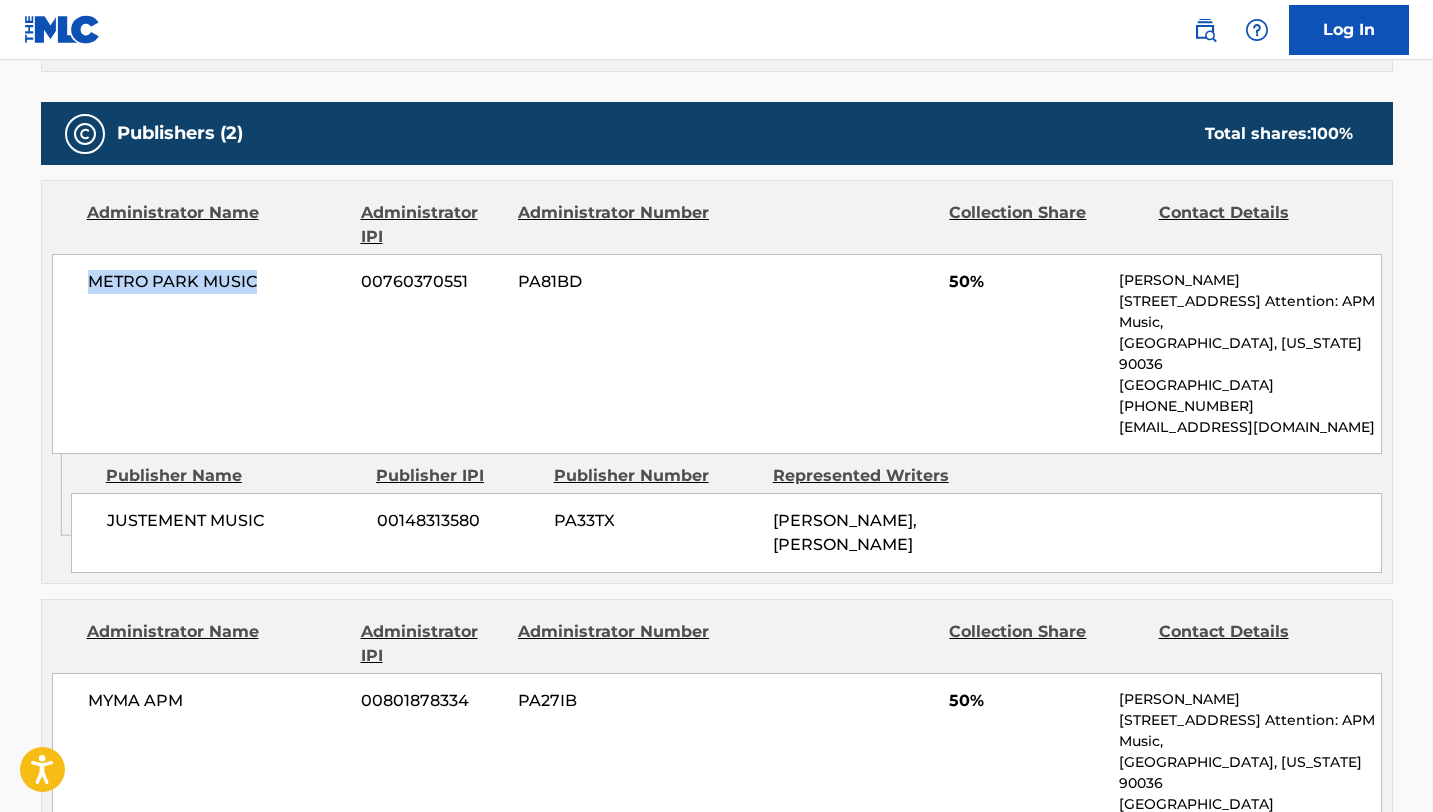 drag, startPoint x: 278, startPoint y: 278, endPoint x: 49, endPoint y: 258, distance: 229.8717 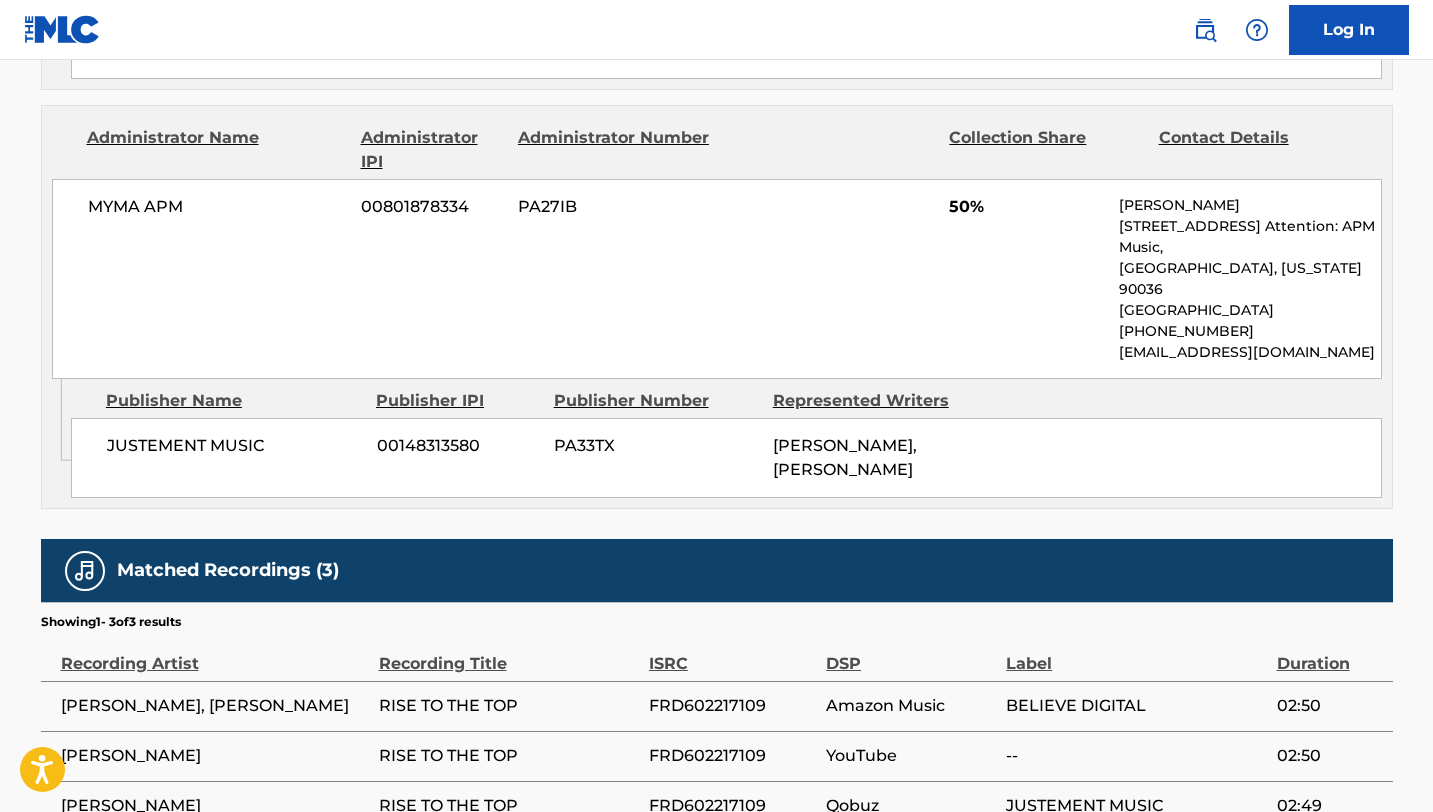 scroll, scrollTop: 1438, scrollLeft: 0, axis: vertical 